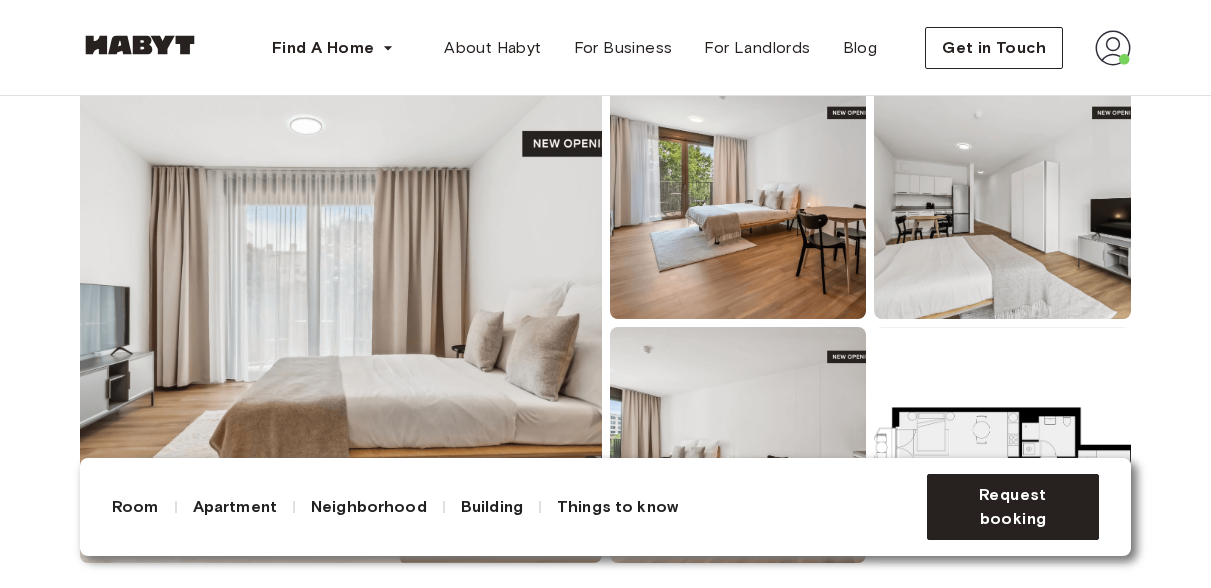 scroll, scrollTop: 0, scrollLeft: 0, axis: both 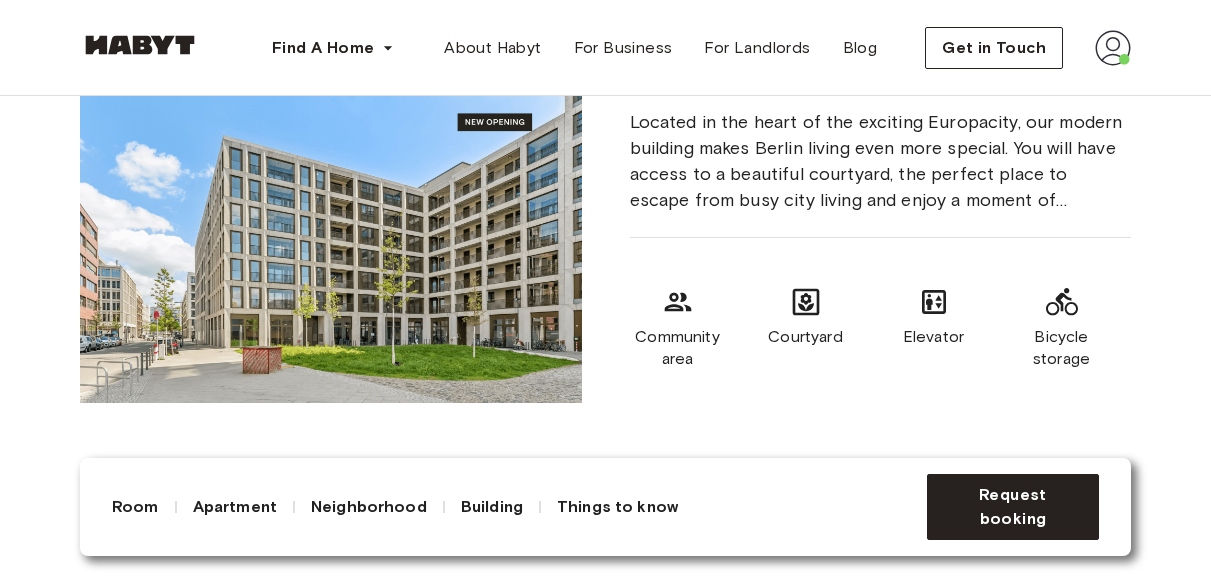 click at bounding box center [331, 247] 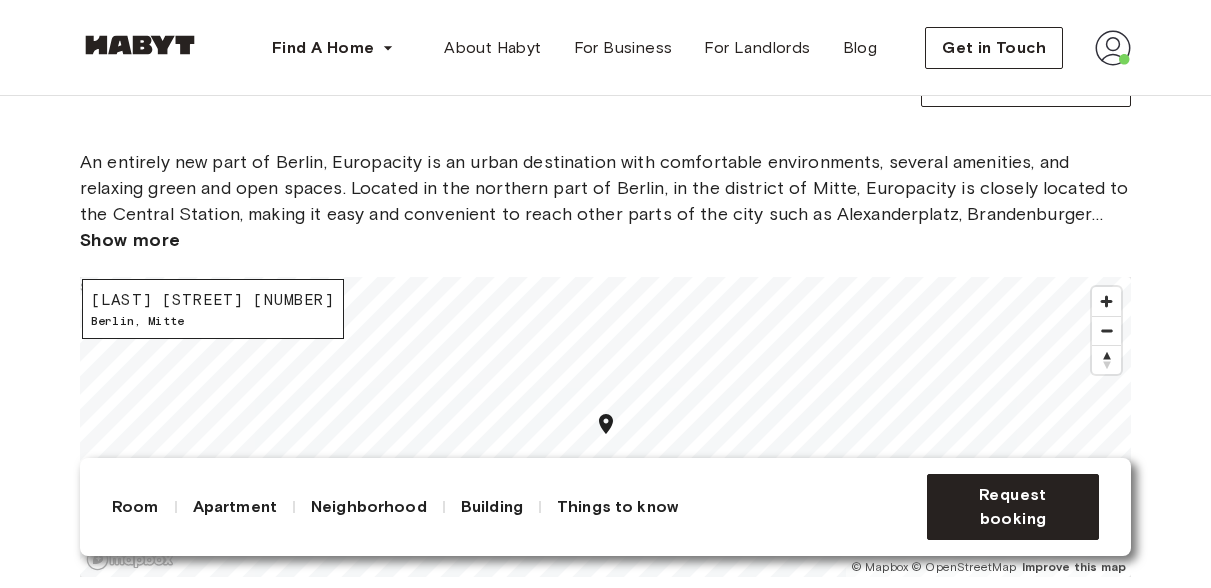 scroll, scrollTop: 1890, scrollLeft: 0, axis: vertical 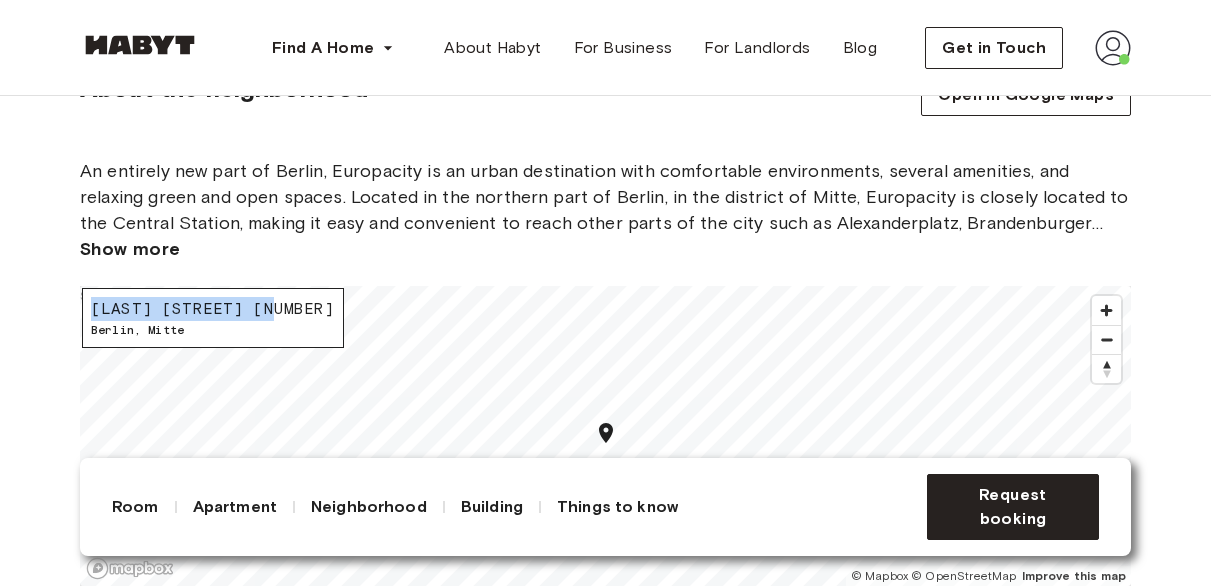 drag, startPoint x: 263, startPoint y: 328, endPoint x: 91, endPoint y: 324, distance: 172.04651 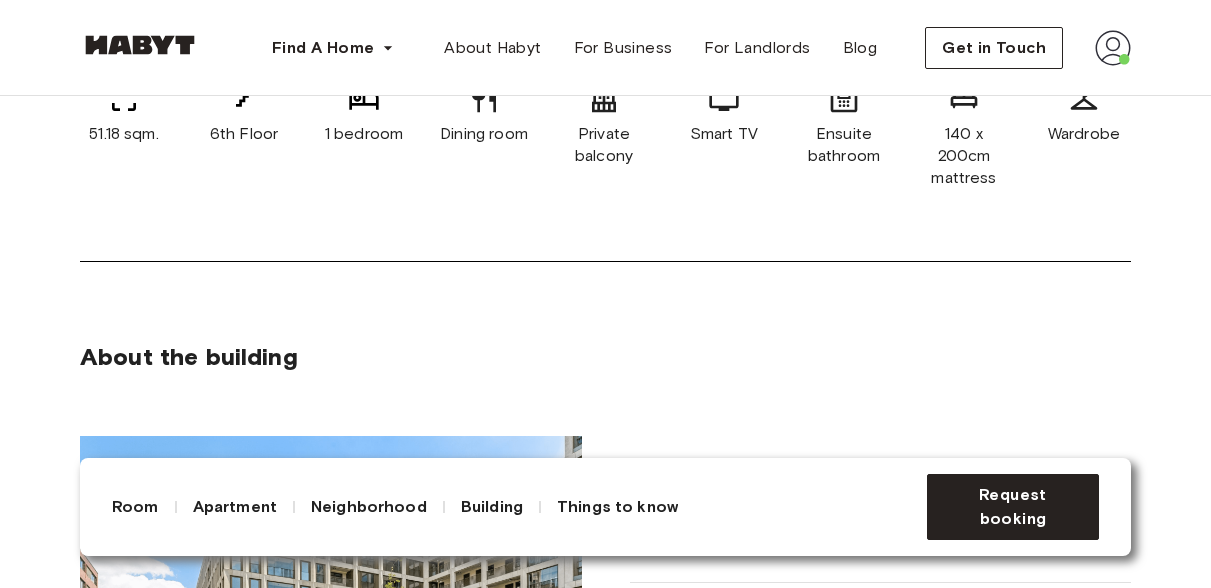 scroll, scrollTop: 0, scrollLeft: 0, axis: both 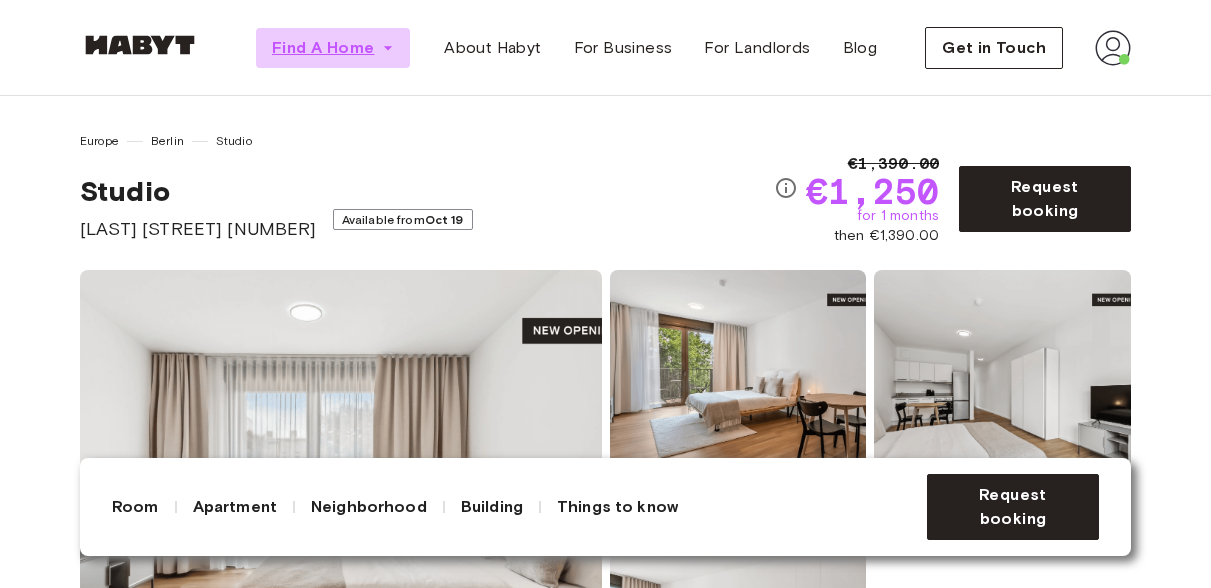 click on "Find A Home" at bounding box center [323, 48] 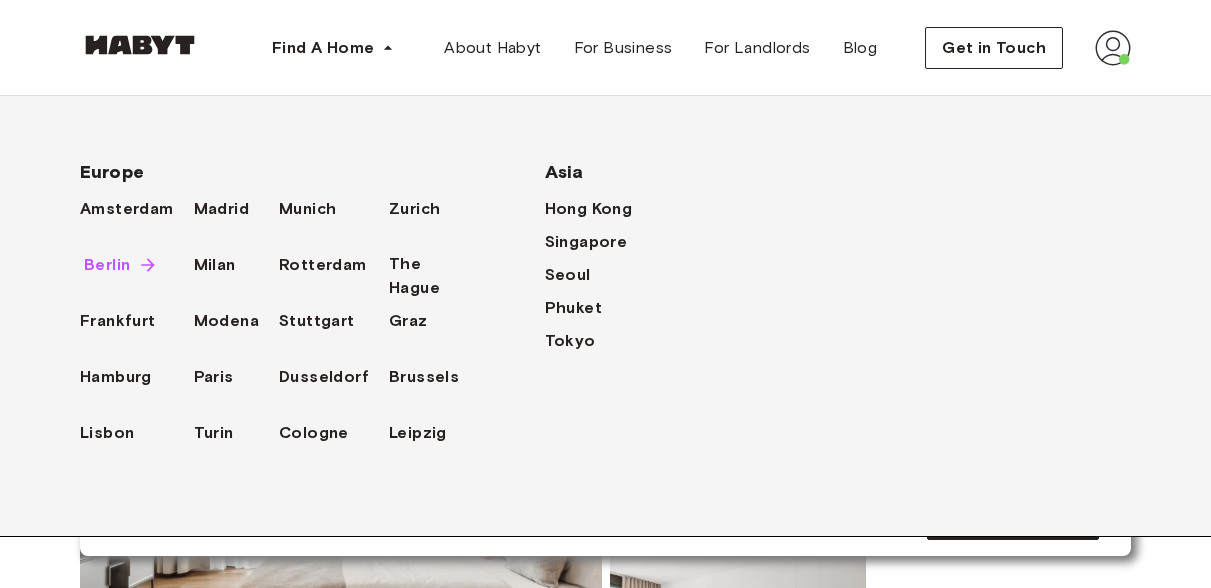 click on "Berlin" at bounding box center [107, 265] 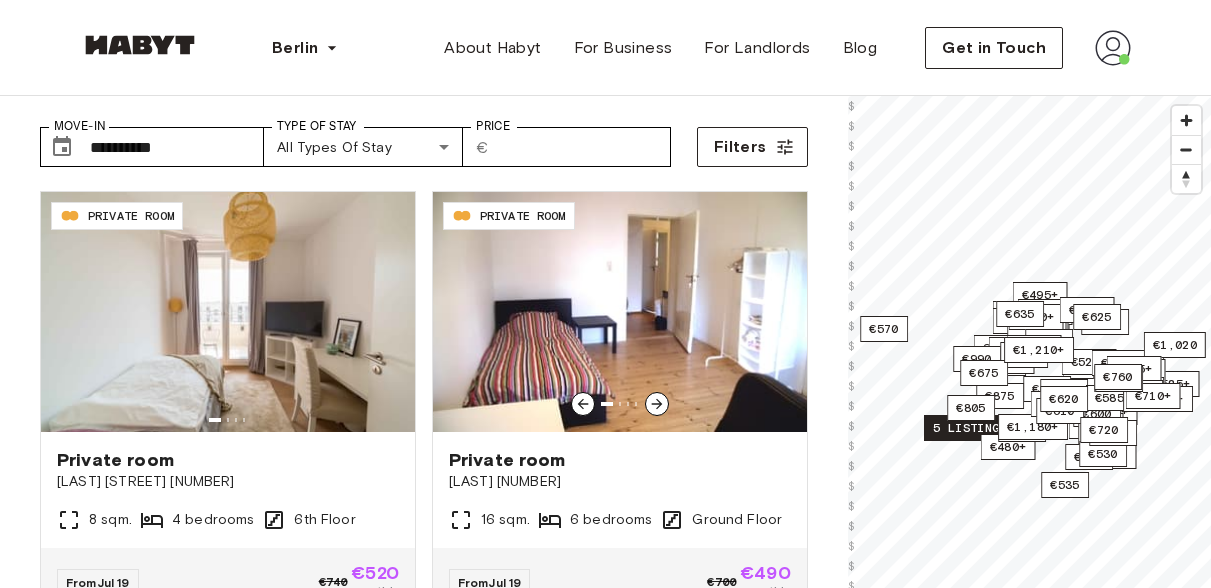 scroll, scrollTop: 195, scrollLeft: 0, axis: vertical 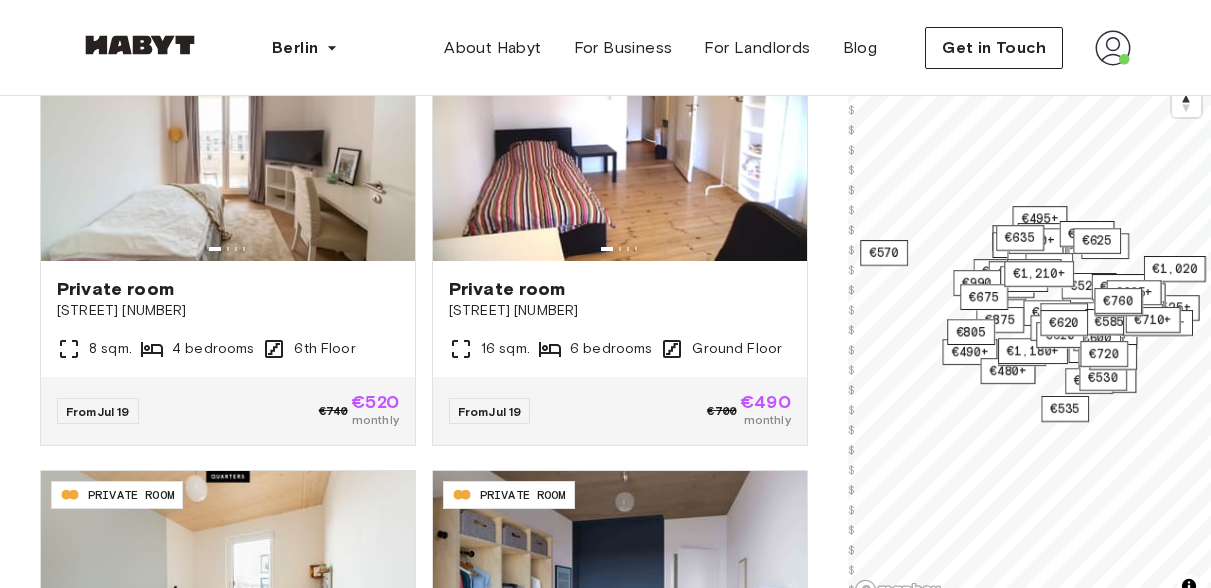 type on "**********" 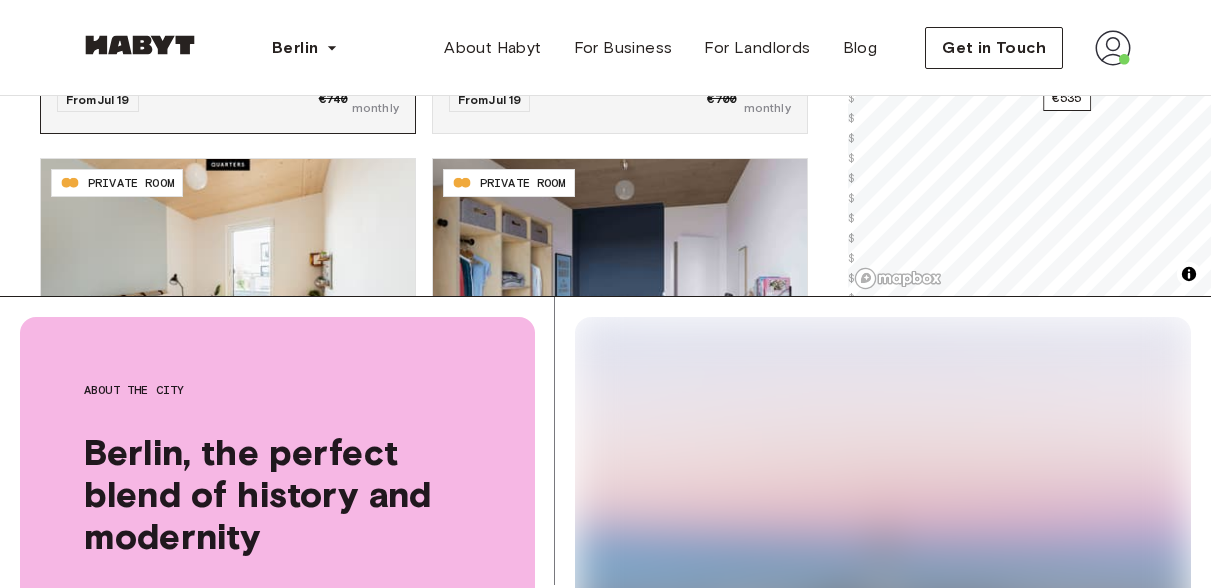 scroll, scrollTop: 0, scrollLeft: 0, axis: both 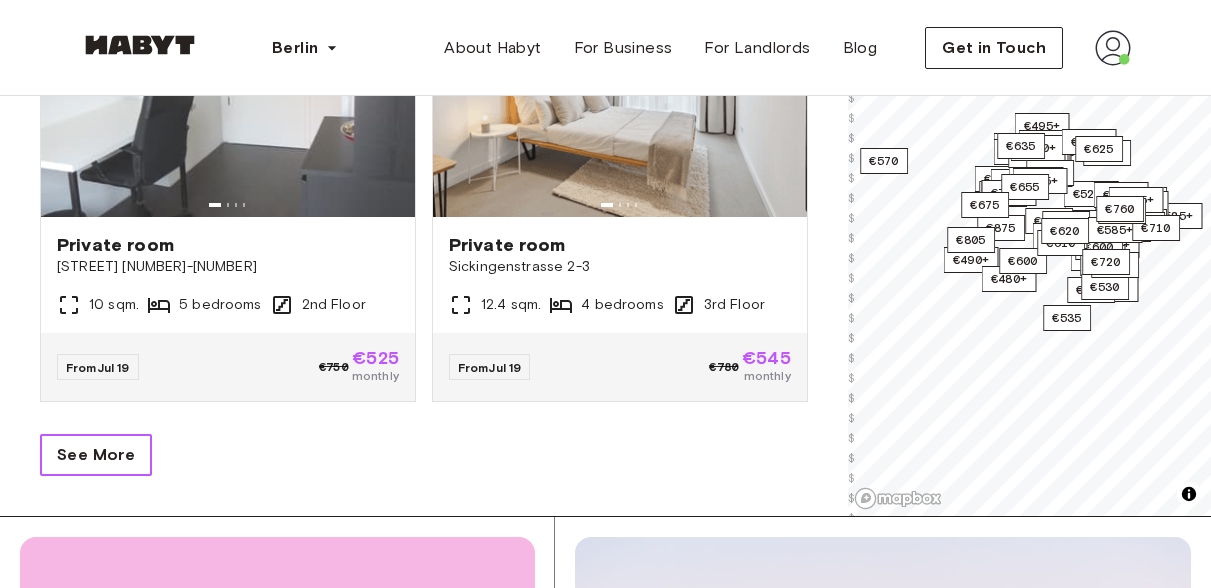 click on "See More" at bounding box center [96, 455] 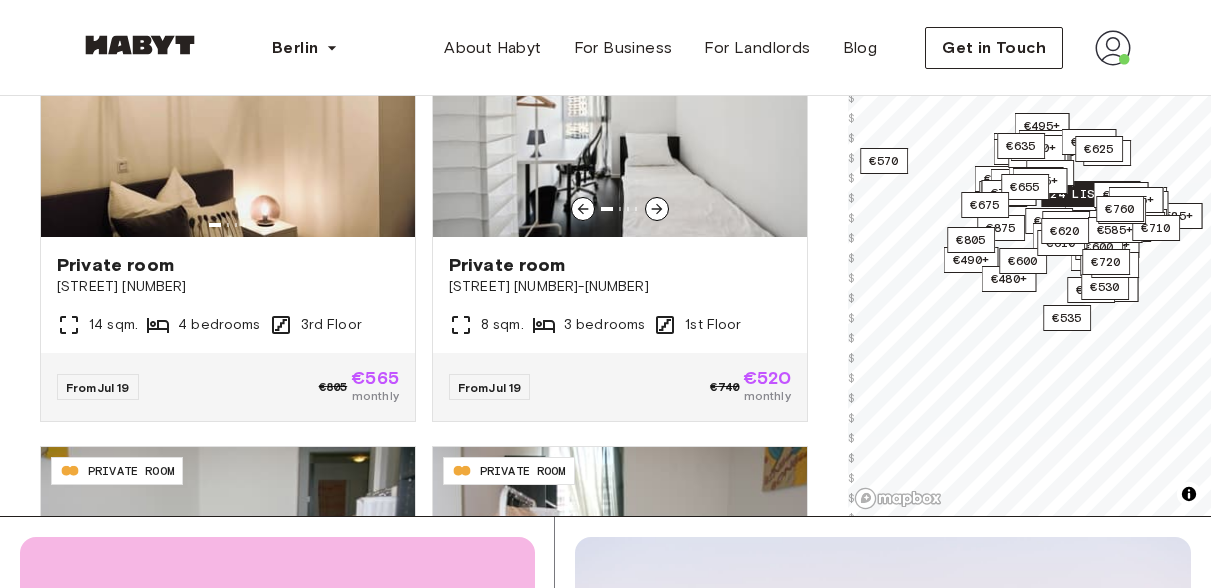 scroll, scrollTop: 4434, scrollLeft: 0, axis: vertical 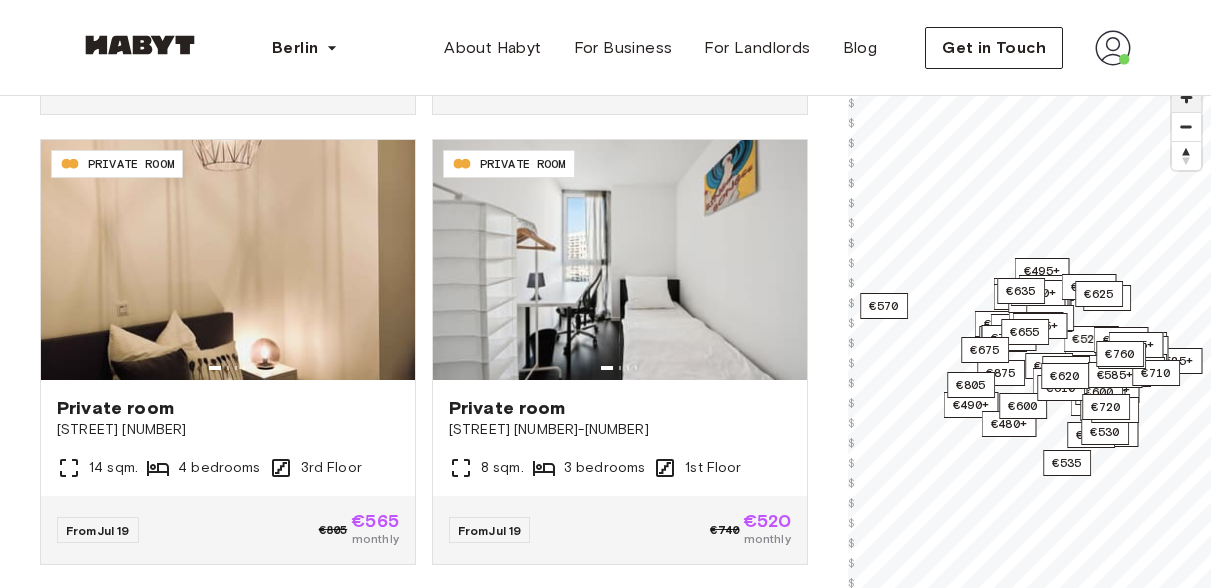click at bounding box center [1186, 97] 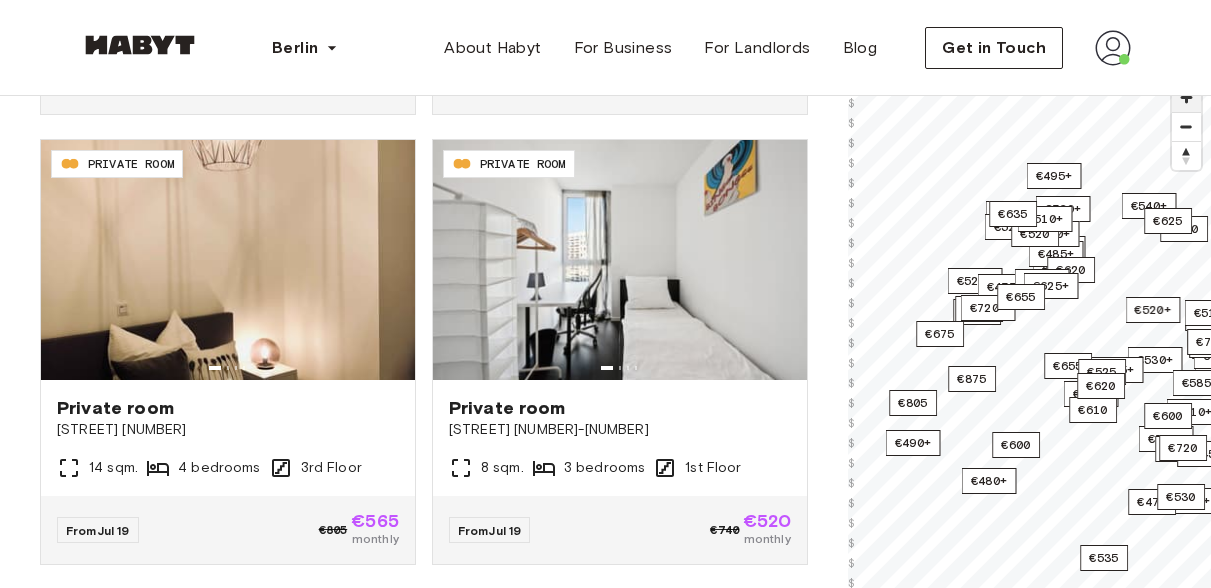 click at bounding box center (1186, 97) 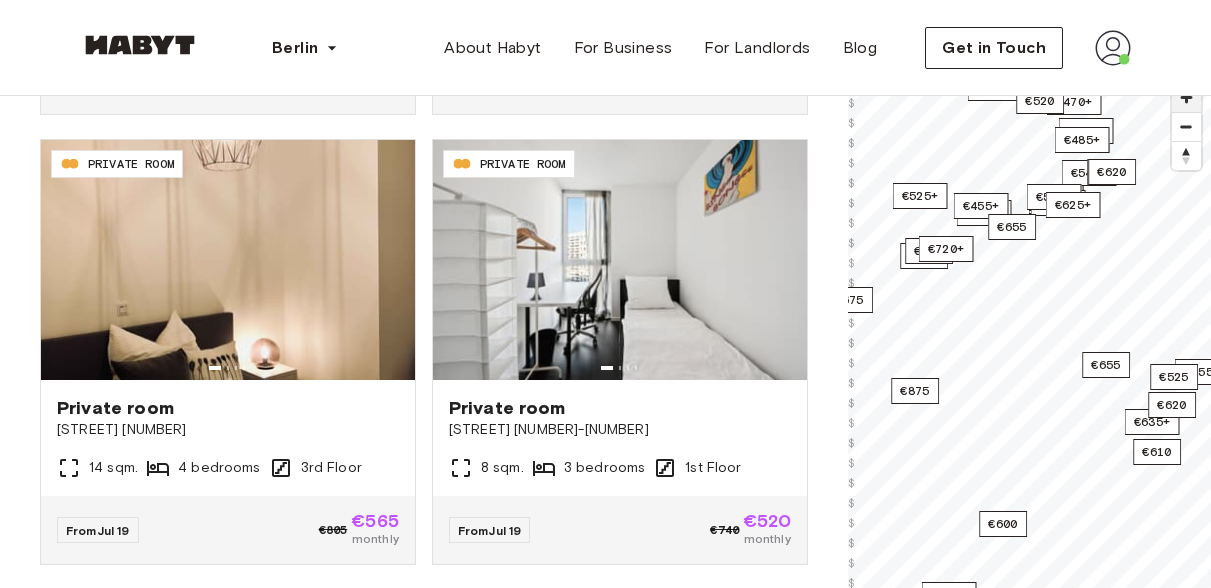 click at bounding box center (1186, 97) 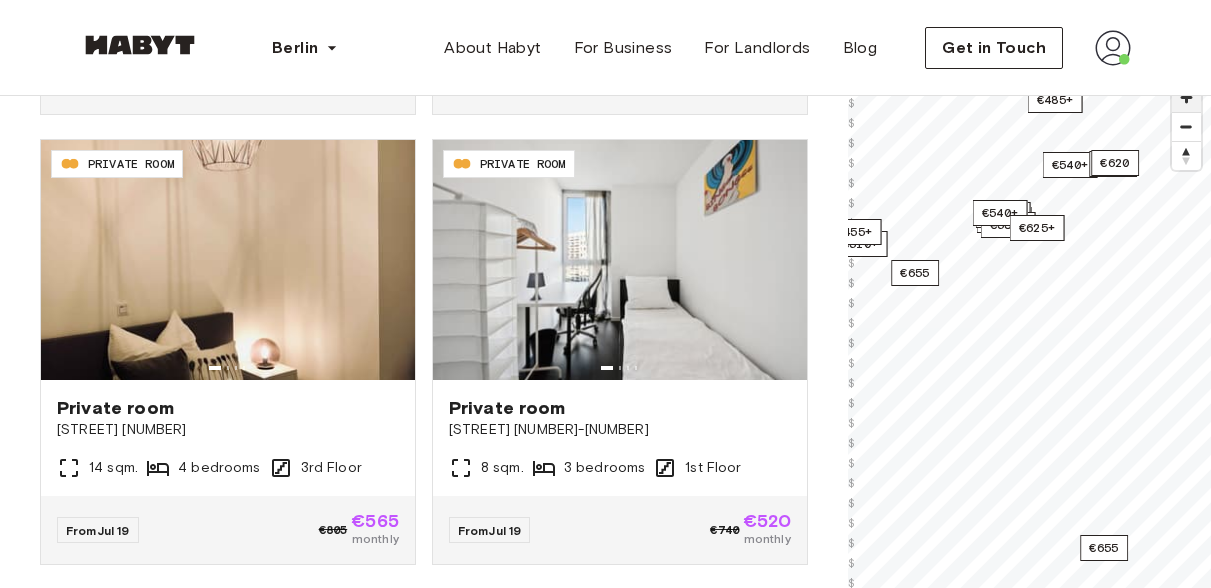 click at bounding box center [1186, 97] 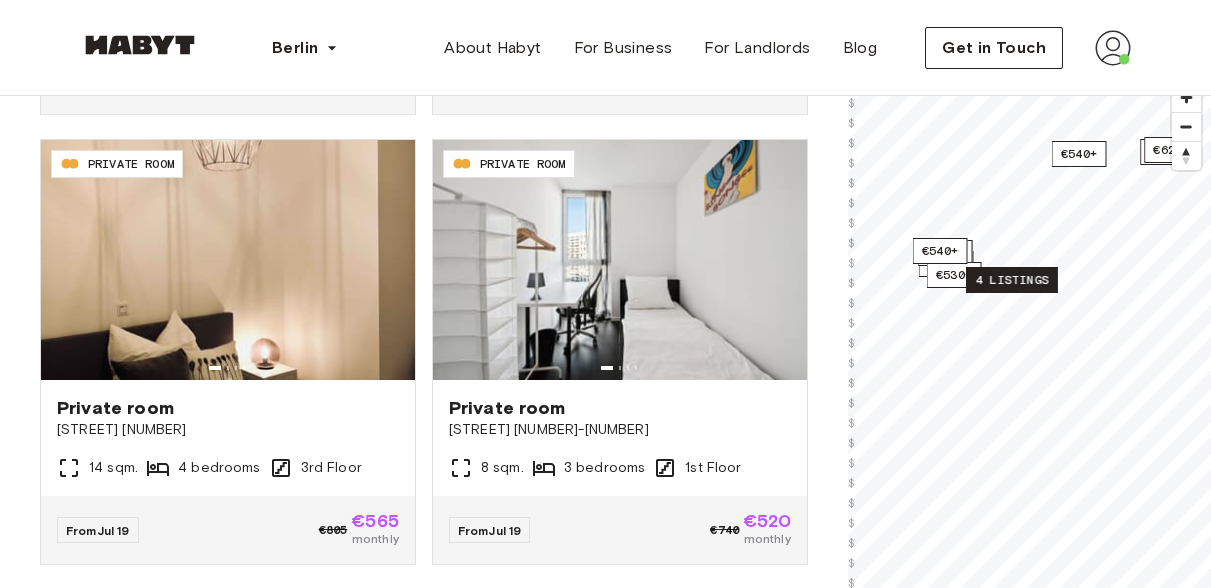 click on "4 listings" at bounding box center [1012, 280] 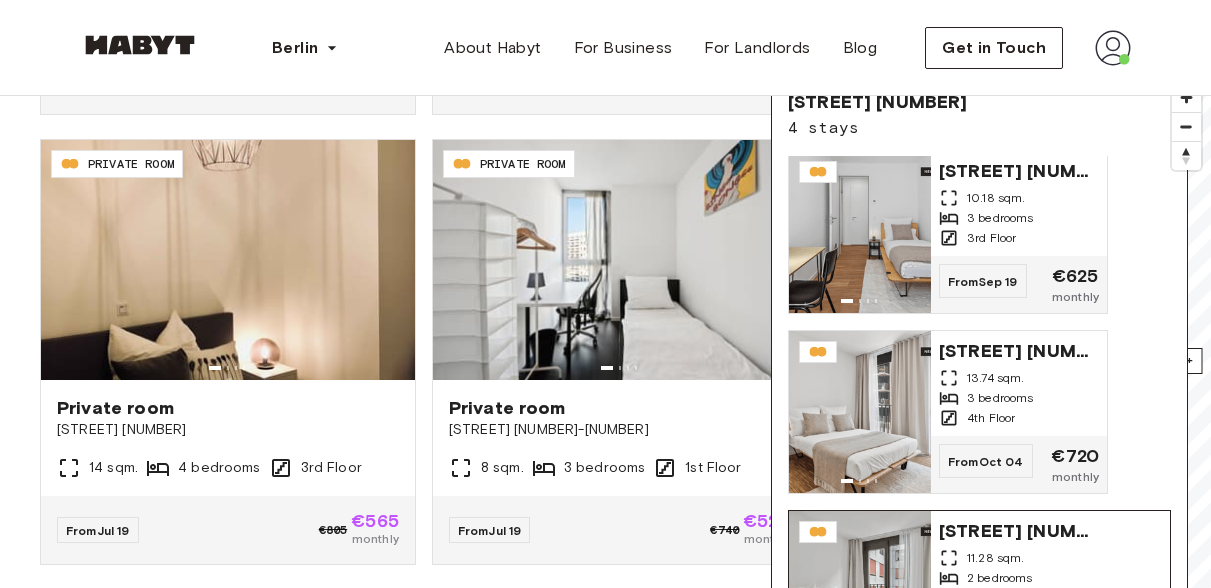 scroll, scrollTop: 0, scrollLeft: 0, axis: both 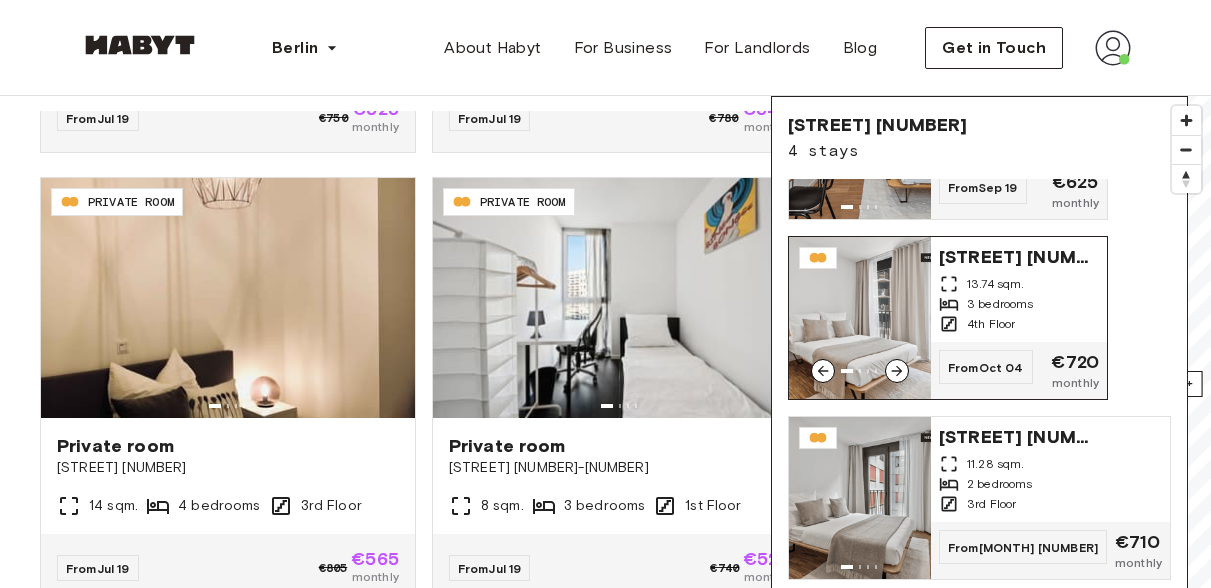 click on "[LASTNAME]-[LASTNAME] [STREET] [NUMBER]" at bounding box center [1019, 255] 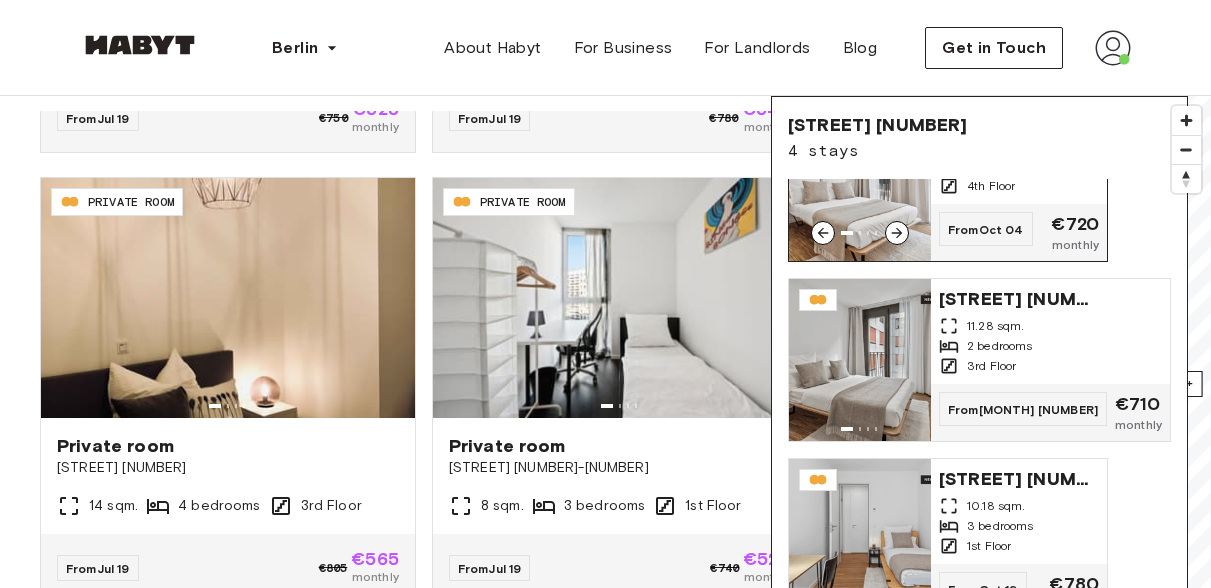 scroll, scrollTop: 263, scrollLeft: 0, axis: vertical 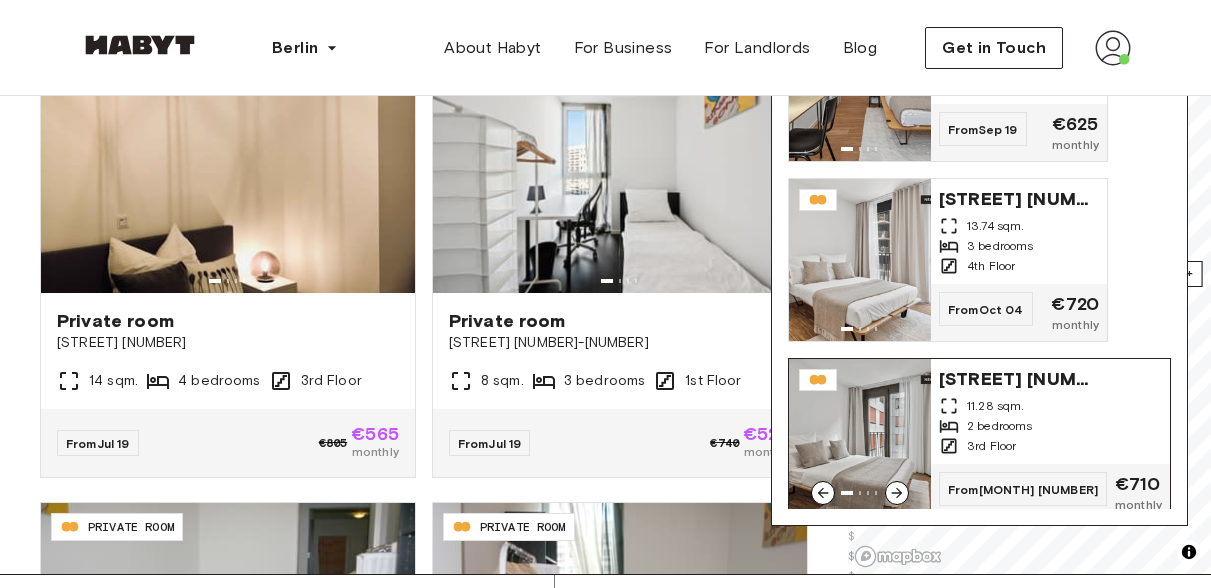 click on "[LASTNAME]-[LASTNAME] [STREET] [NUMBER]" at bounding box center [1019, 377] 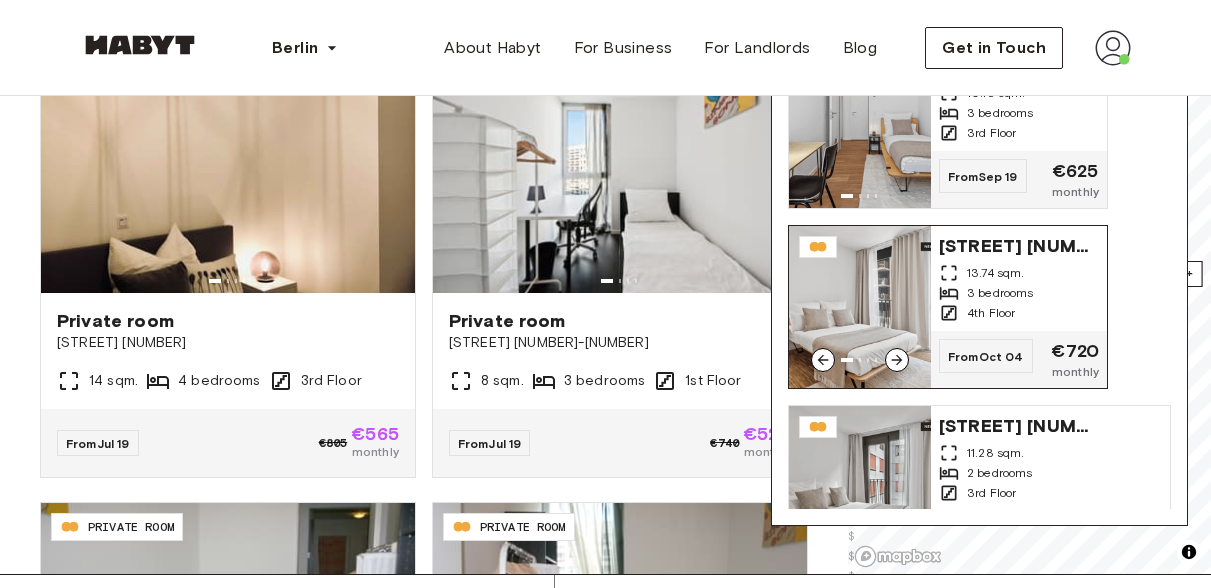 scroll, scrollTop: 0, scrollLeft: 0, axis: both 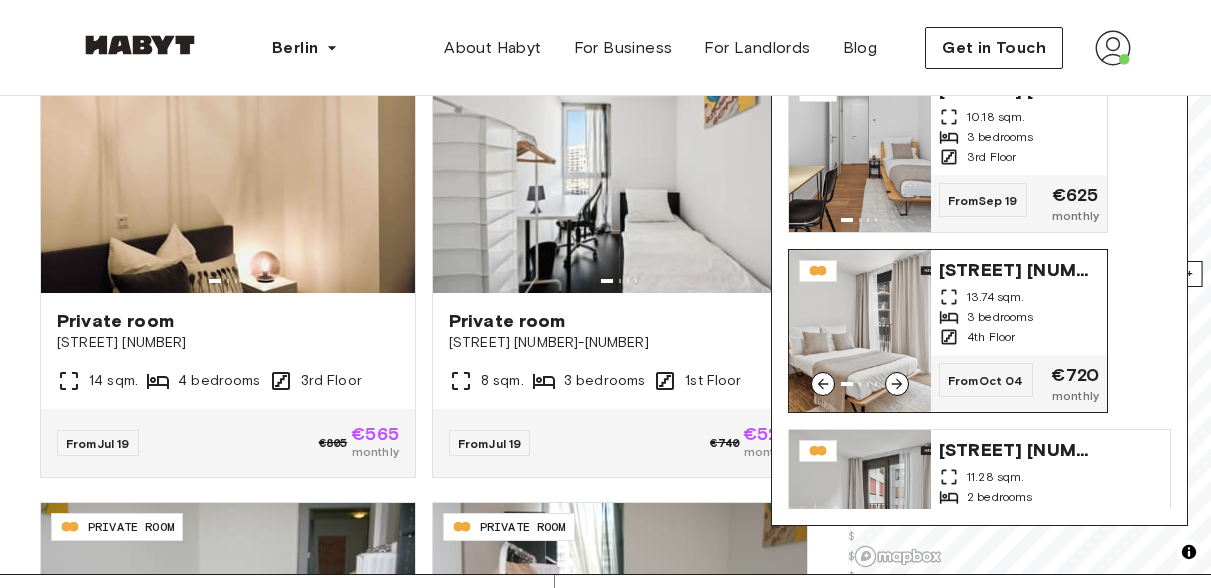 click at bounding box center [860, 331] 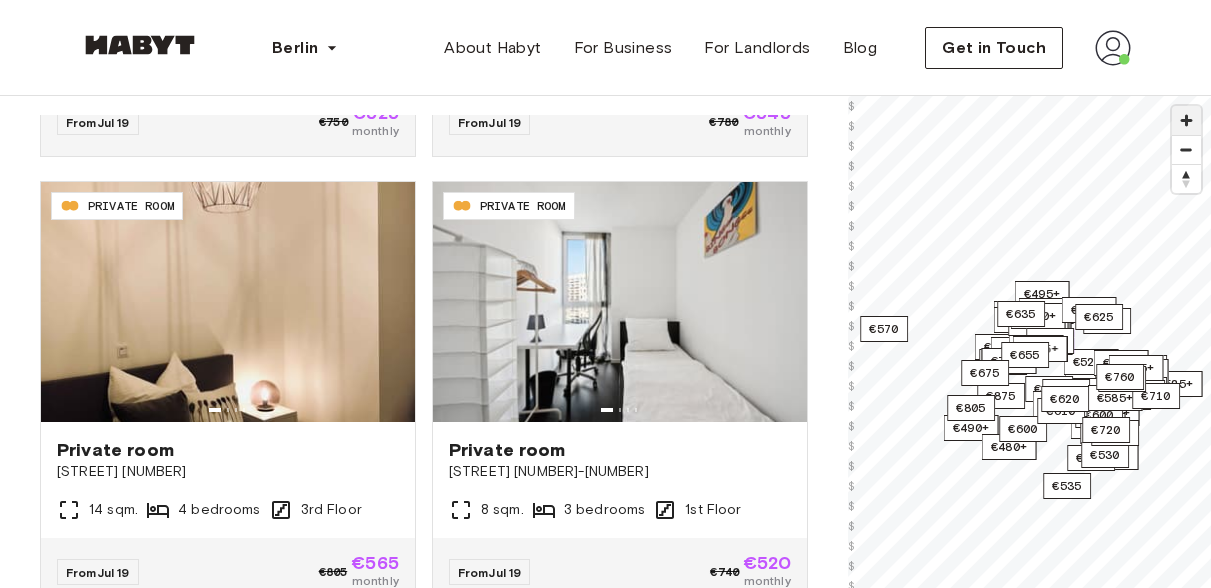 click at bounding box center [1186, 120] 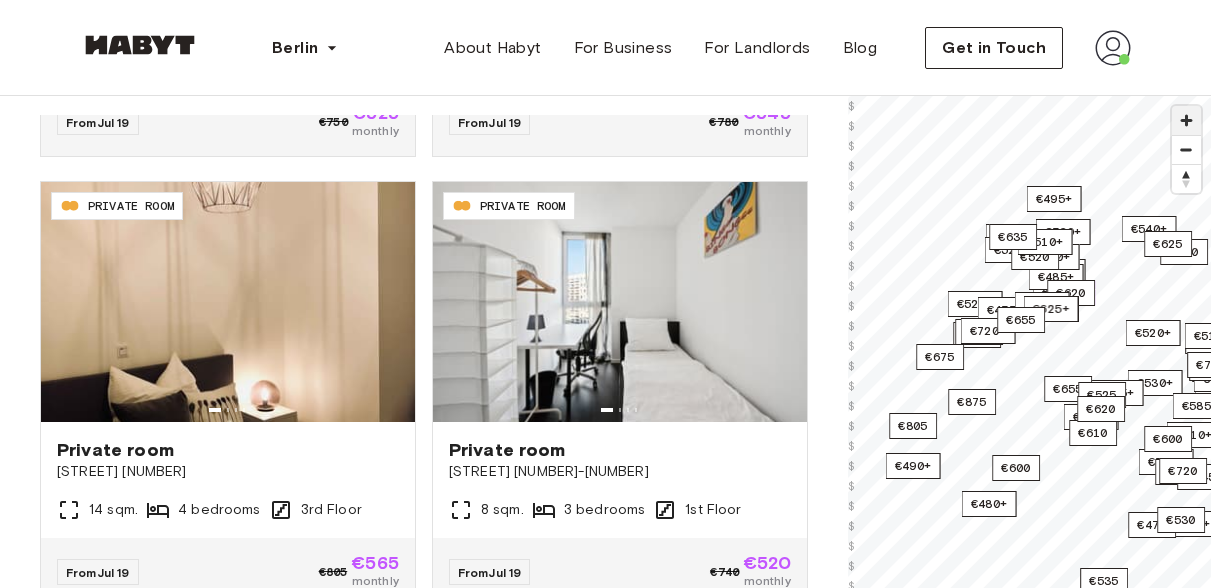 click at bounding box center (1186, 120) 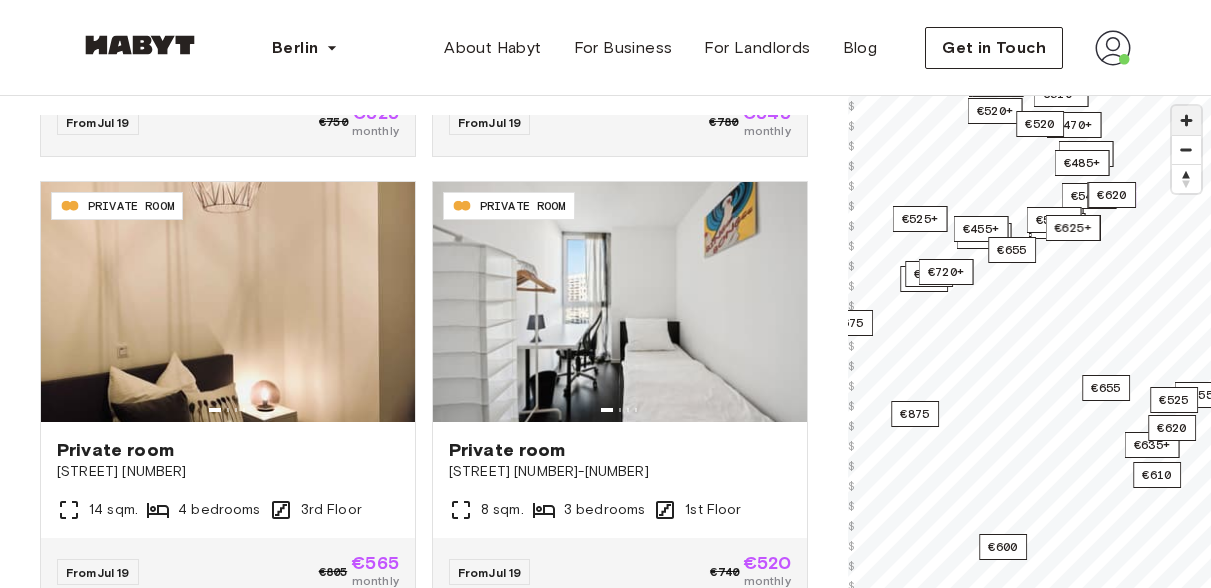 click at bounding box center [1186, 120] 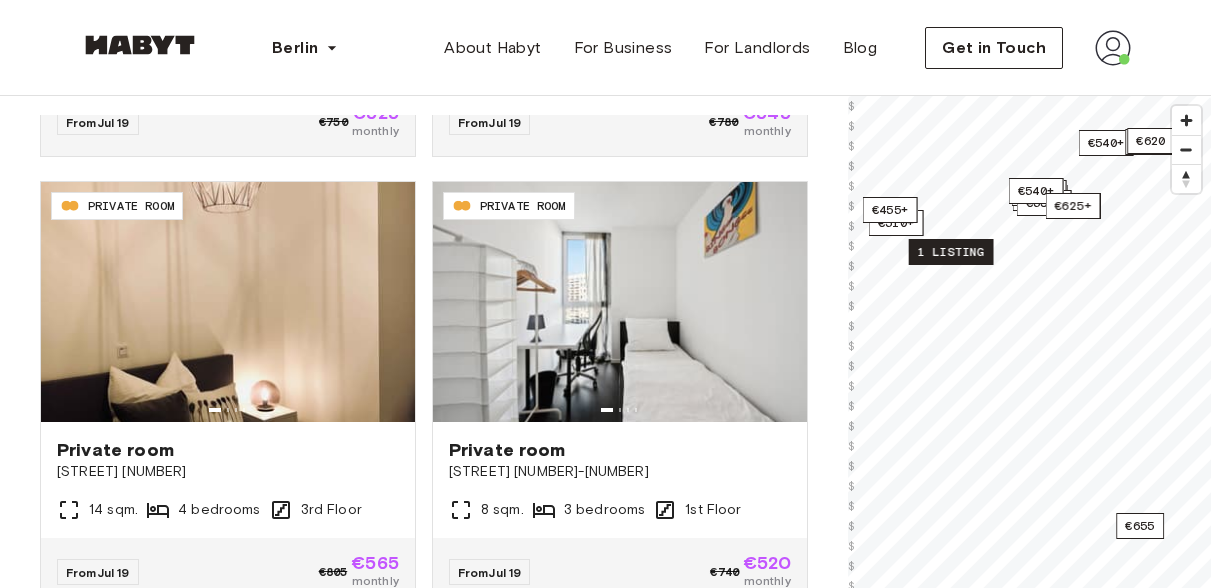 click on "1 listing" at bounding box center [950, 252] 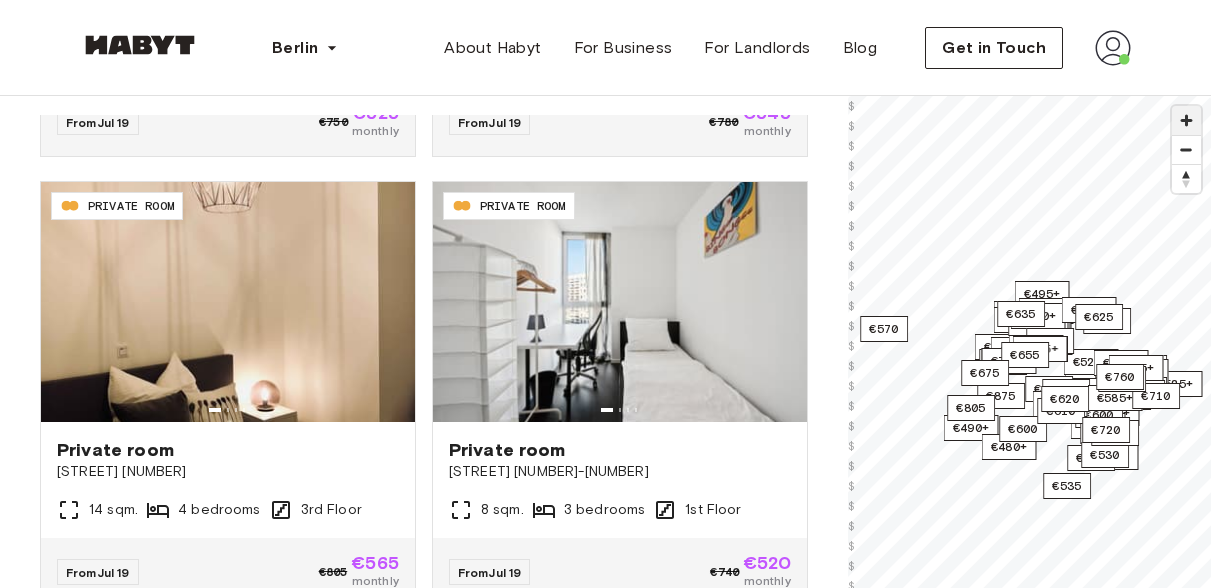 click at bounding box center (1186, 120) 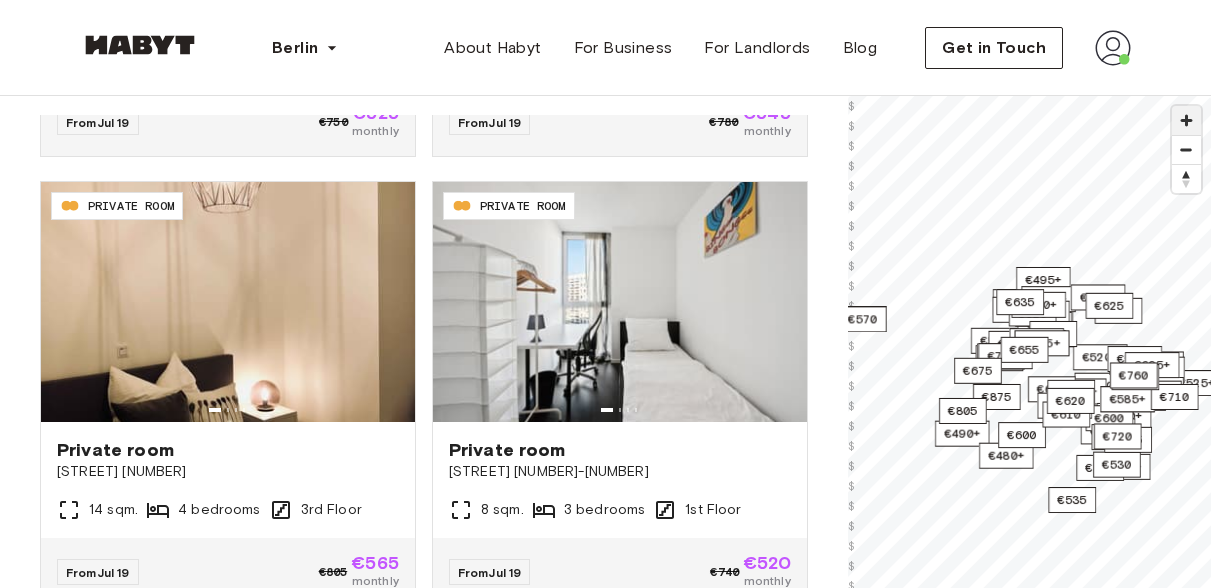click at bounding box center [1186, 120] 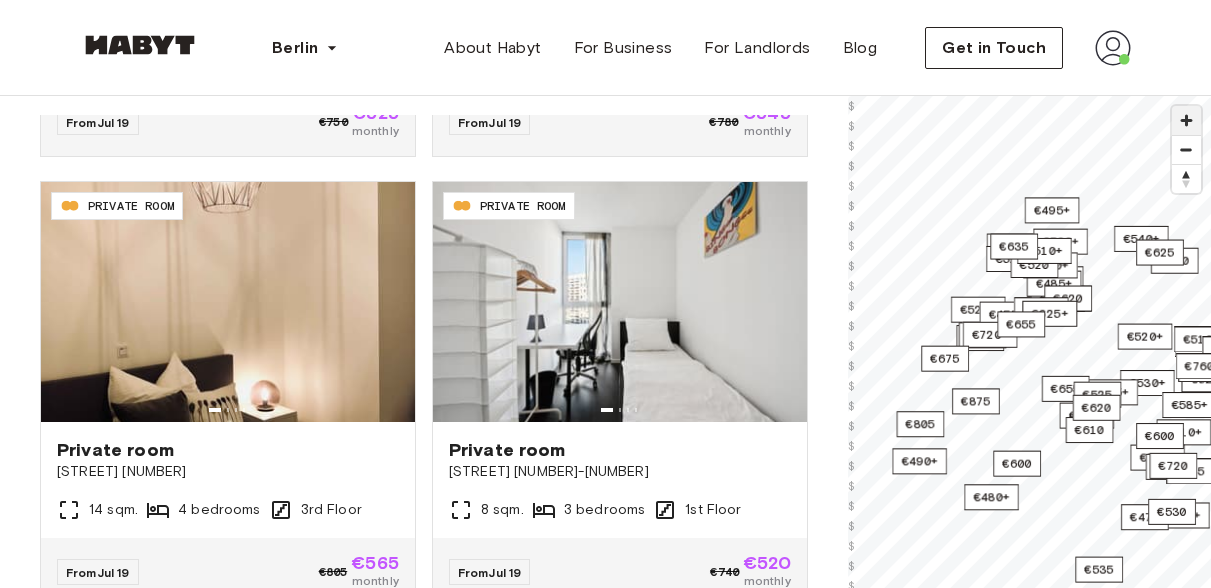 click at bounding box center [1186, 120] 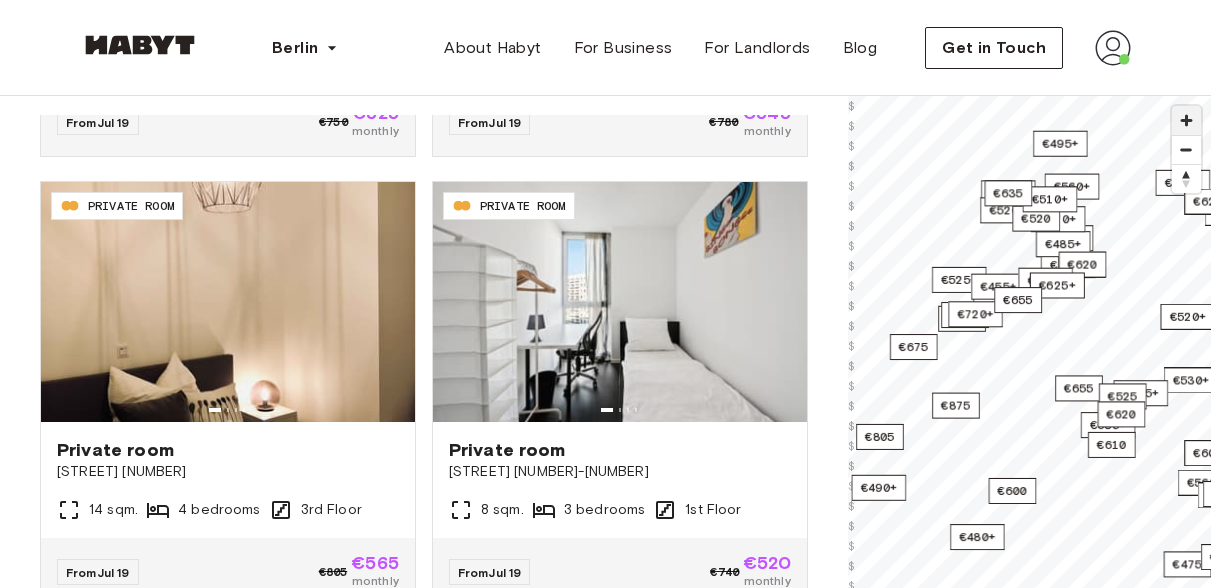 click at bounding box center (1186, 120) 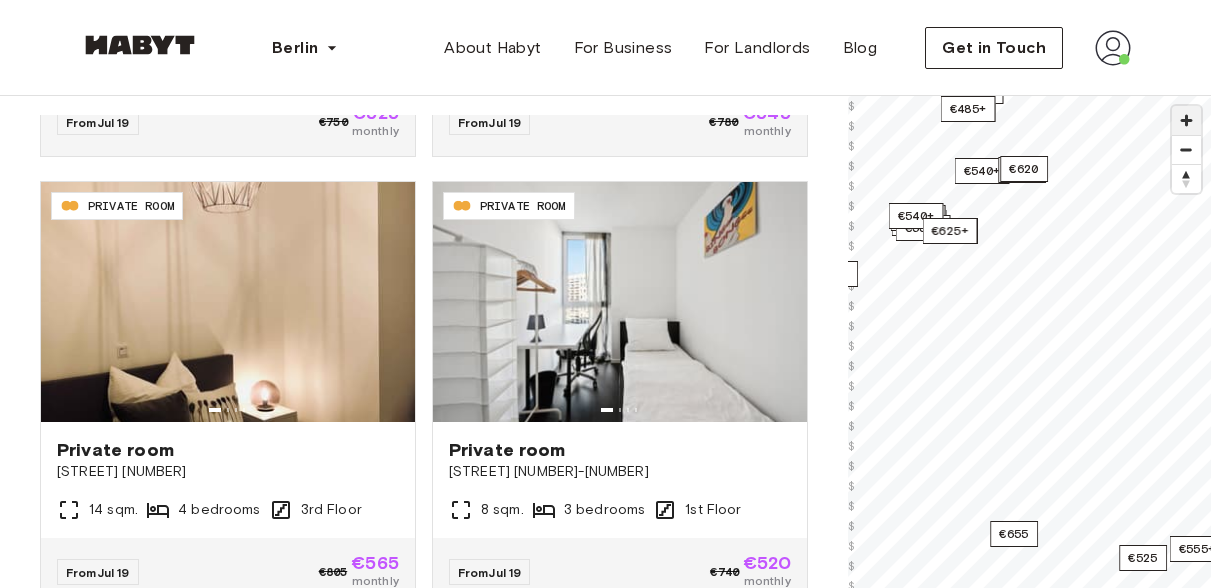click at bounding box center [1186, 120] 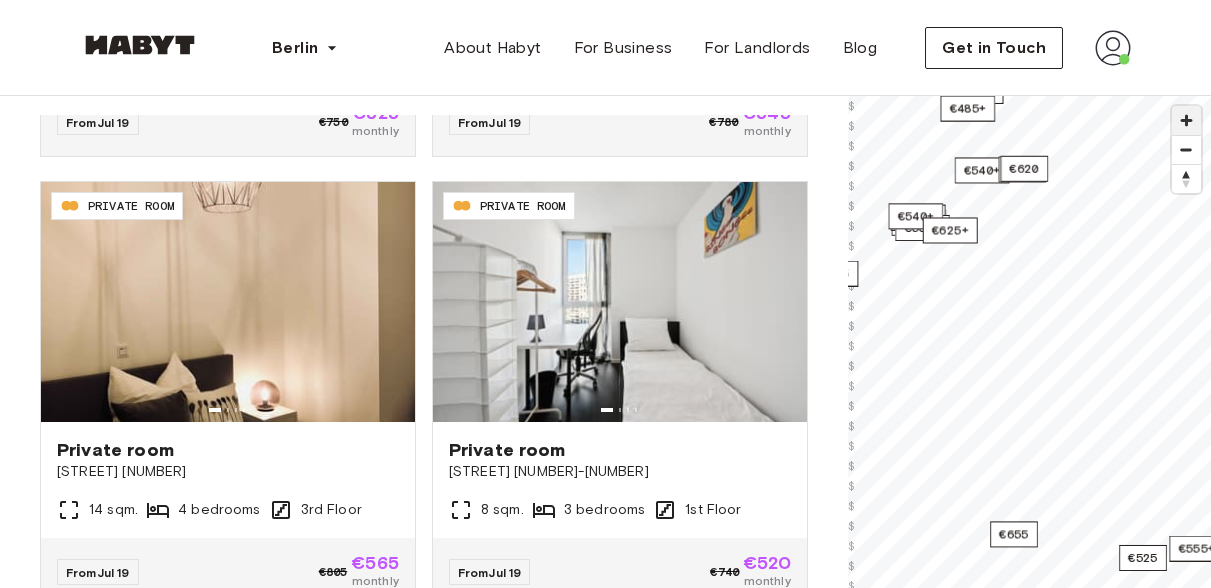 click at bounding box center (1186, 120) 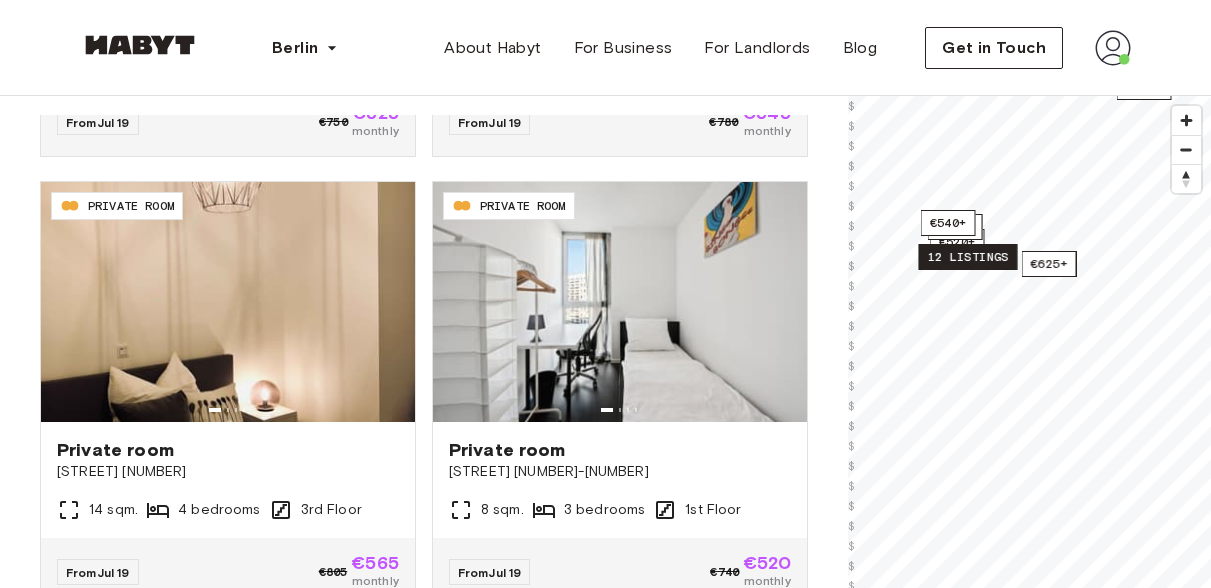 click on "12 listings" at bounding box center [967, 257] 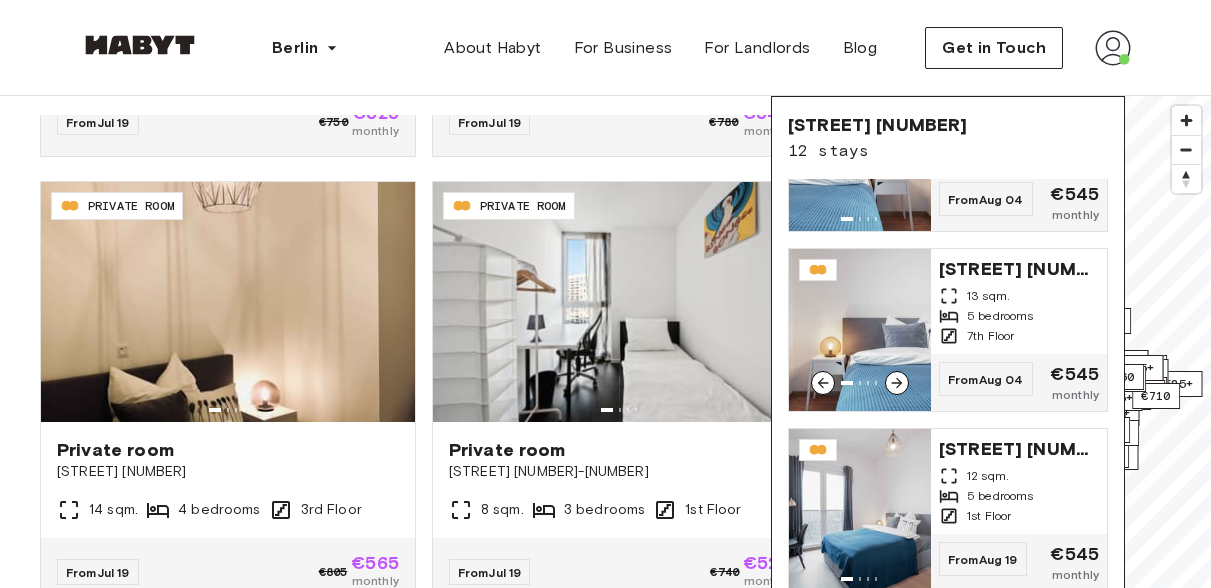 scroll, scrollTop: 1703, scrollLeft: 0, axis: vertical 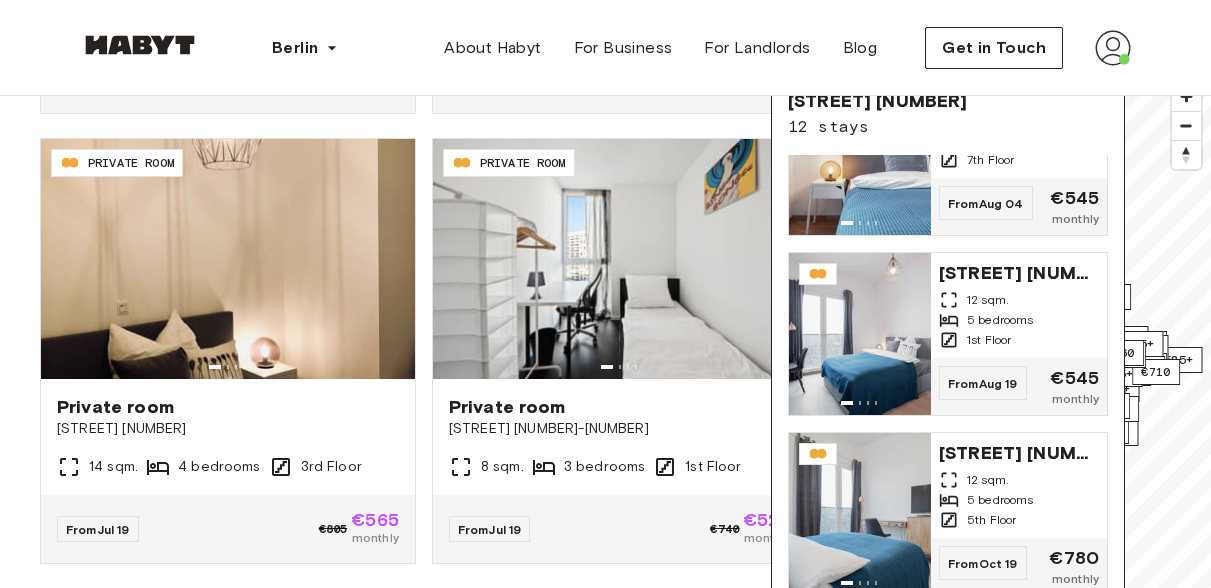 click on "Klara Franke Straße 16 12 stays Klara Franke Straße 16 11 sqm. 5 bedrooms 4th Floor From  Jul 19 €530 monthly Klara Franke Straße 16 12 sqm. 5 bedrooms 1st Floor From  Jul 19 €545 monthly Klara Franke Straße 16 12 sqm. 5 bedrooms Ground Floor From  Jul 19 €545 monthly Klara Franke Straße 16 14 sqm. 5 bedrooms 6th Floor From  Jul 19 €545 monthly Klara Franke Straße 16 10 sqm. 5 bedrooms 7th Floor From  Jul 19 €570 monthly Klara Franke Straße 16 13 sqm. 5 bedrooms 4th Floor From  Aug 03 €545 monthly Klara Franke Straße 16 10 sqm. 5 bedrooms 3rd Floor From  Aug 04 €530 monthly Klara Franke Straße 16 12 sqm. 5 bedrooms 3rd Floor From  Aug 04 €545 monthly Klara Franke Straße 16 12 sqm. 5 bedrooms 3rd Floor From  Aug 04 €545 monthly Klara Franke Straße 16 13 sqm. 5 bedrooms 7th Floor From  Aug 04 €545 monthly Klara Franke Straße 16 12 sqm. 5 bedrooms 1st Floor From  Aug 19 €545 monthly Klara Franke Straße 16 12 sqm. 5 bedrooms 5th Floor From  Oct 19 €780 monthly" at bounding box center (948, 342) 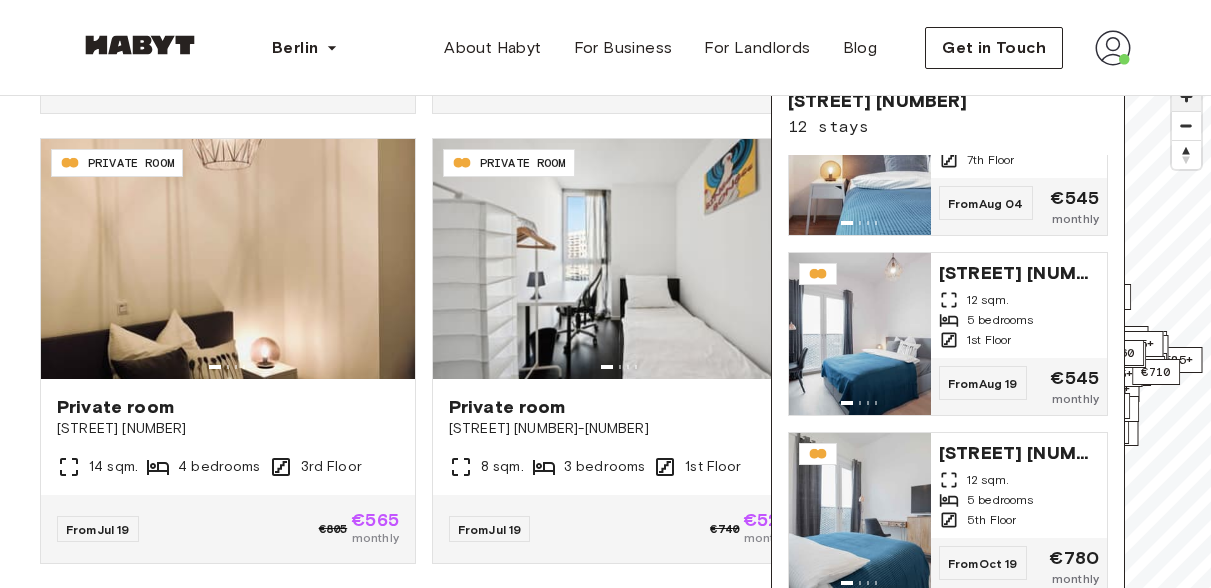 click at bounding box center [1186, 96] 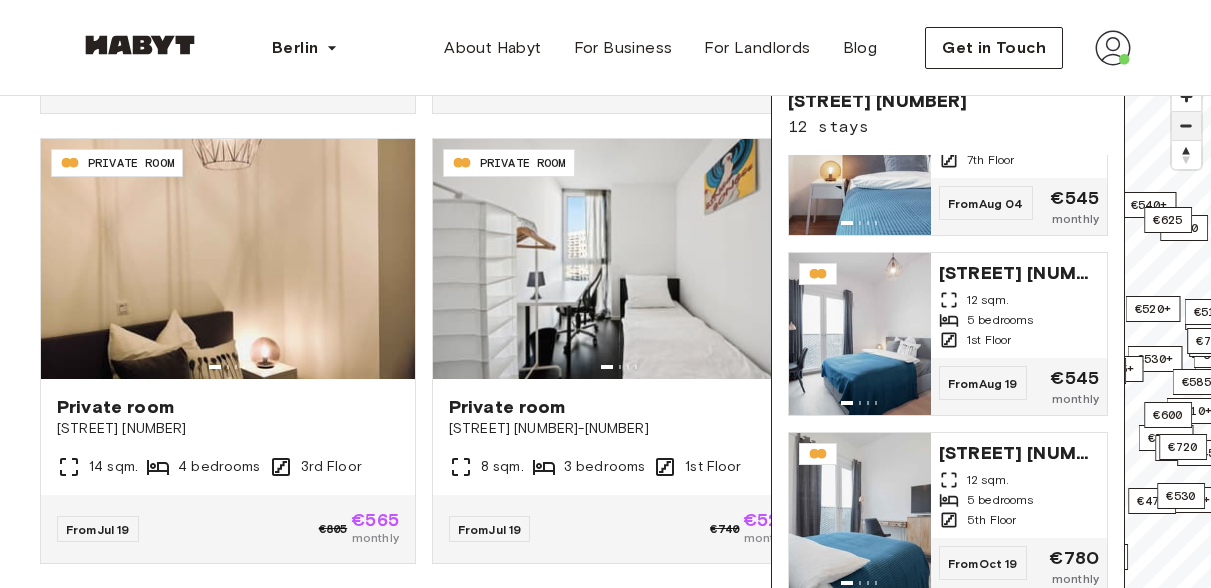 click at bounding box center [1186, 126] 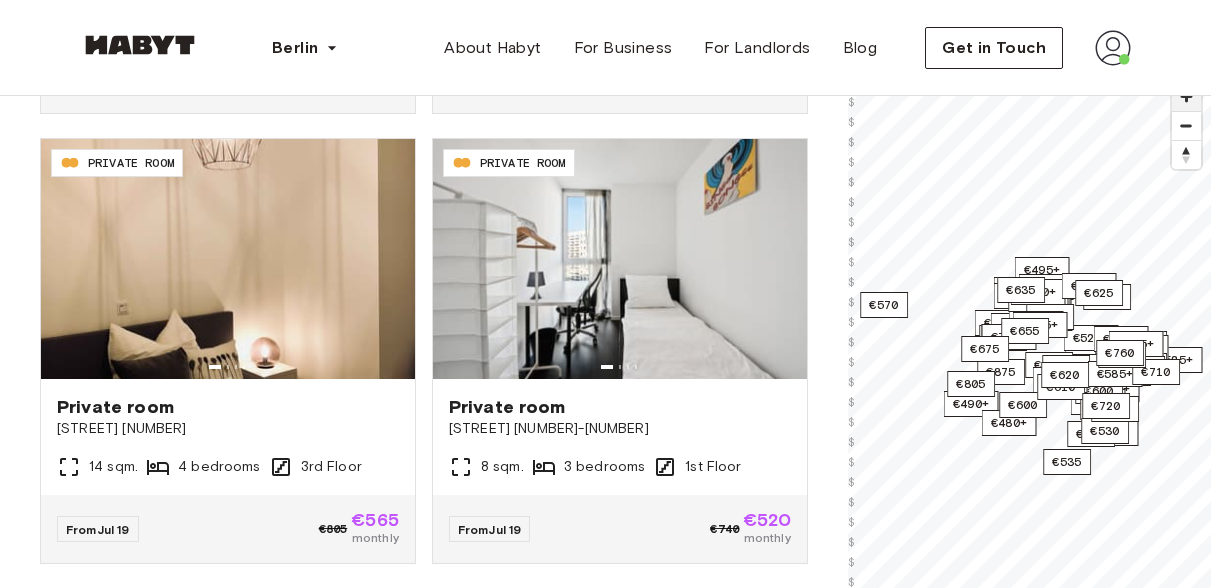 click at bounding box center [1186, 96] 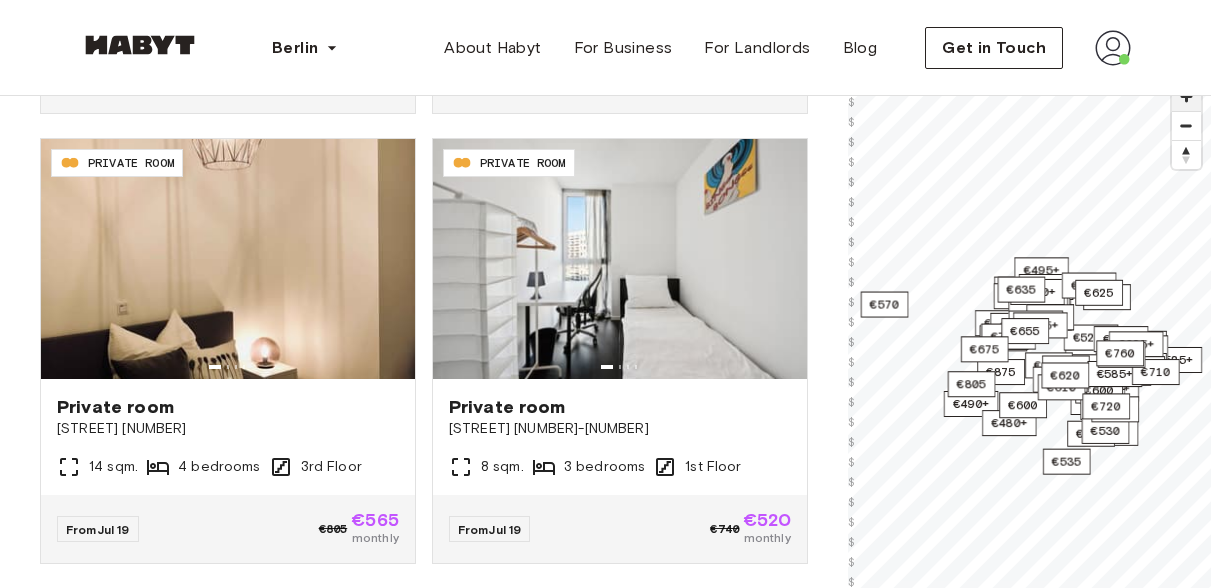 click at bounding box center [1186, 96] 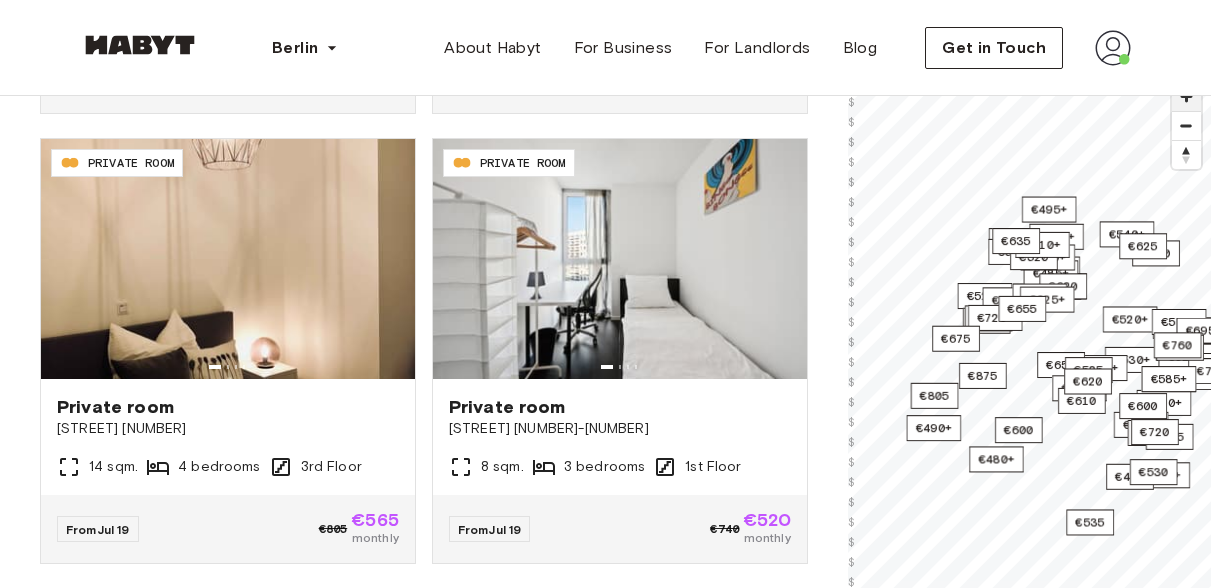 click at bounding box center (1186, 96) 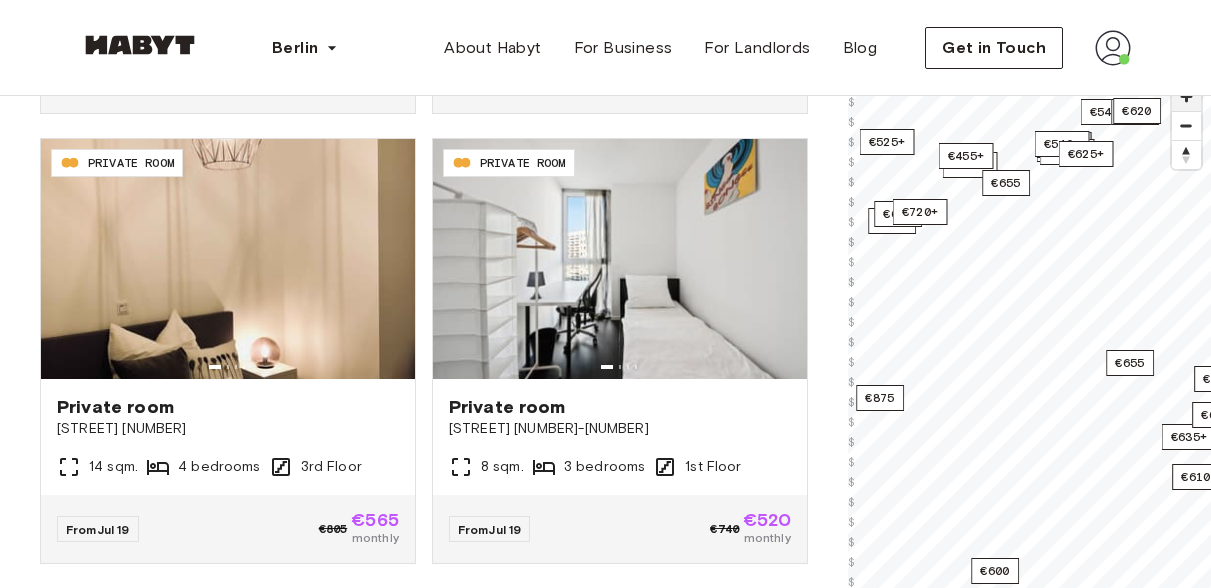 click at bounding box center [1186, 96] 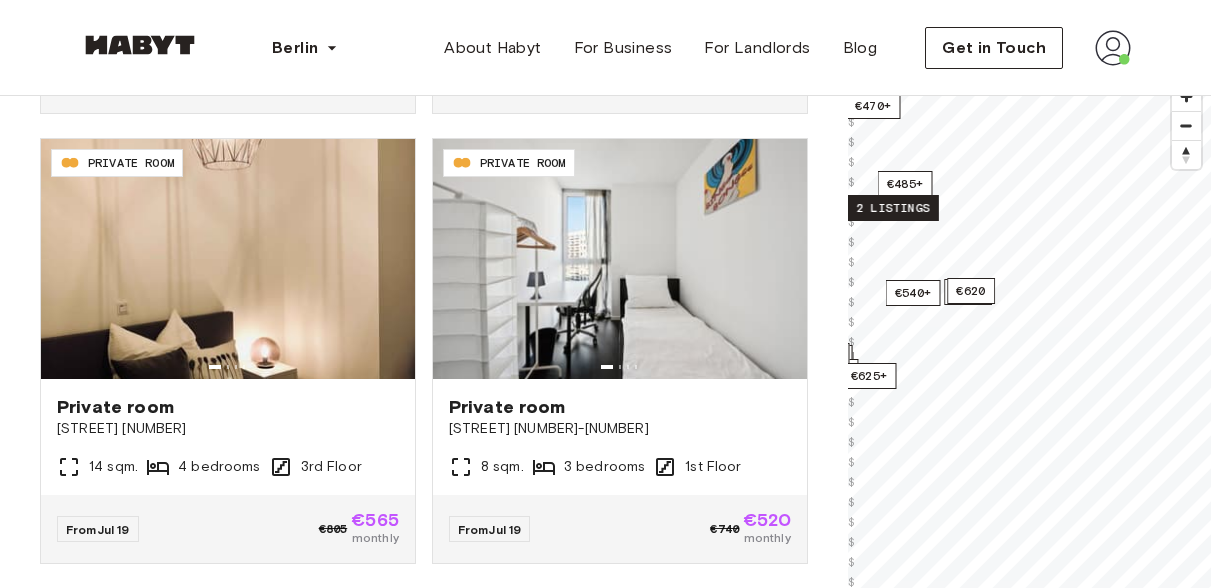click on "2 listings" at bounding box center [893, 208] 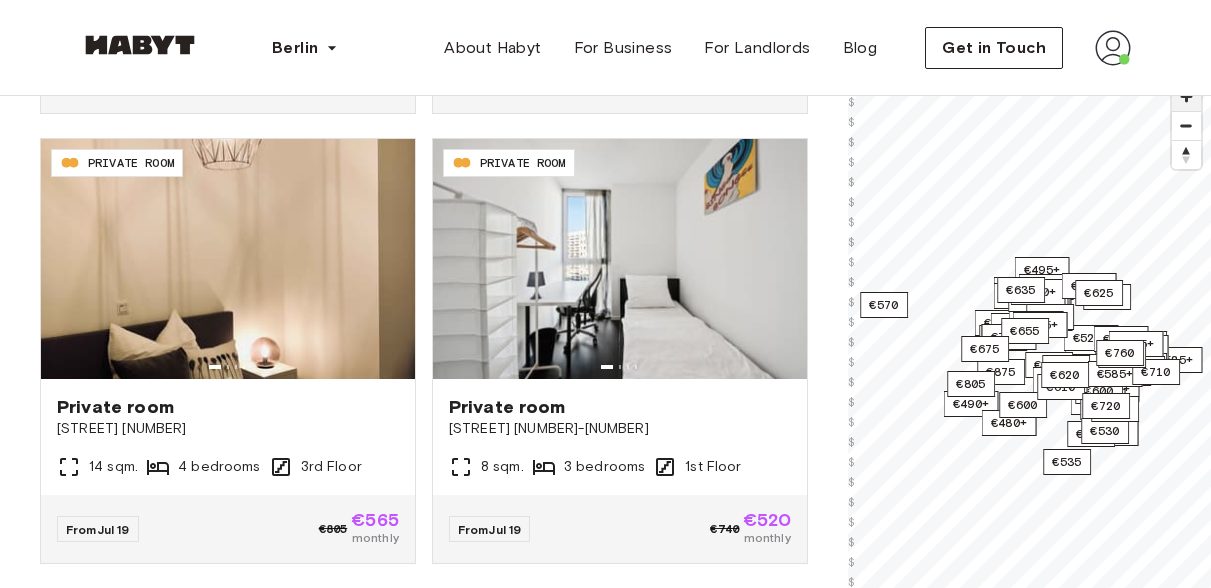 click at bounding box center (1186, 96) 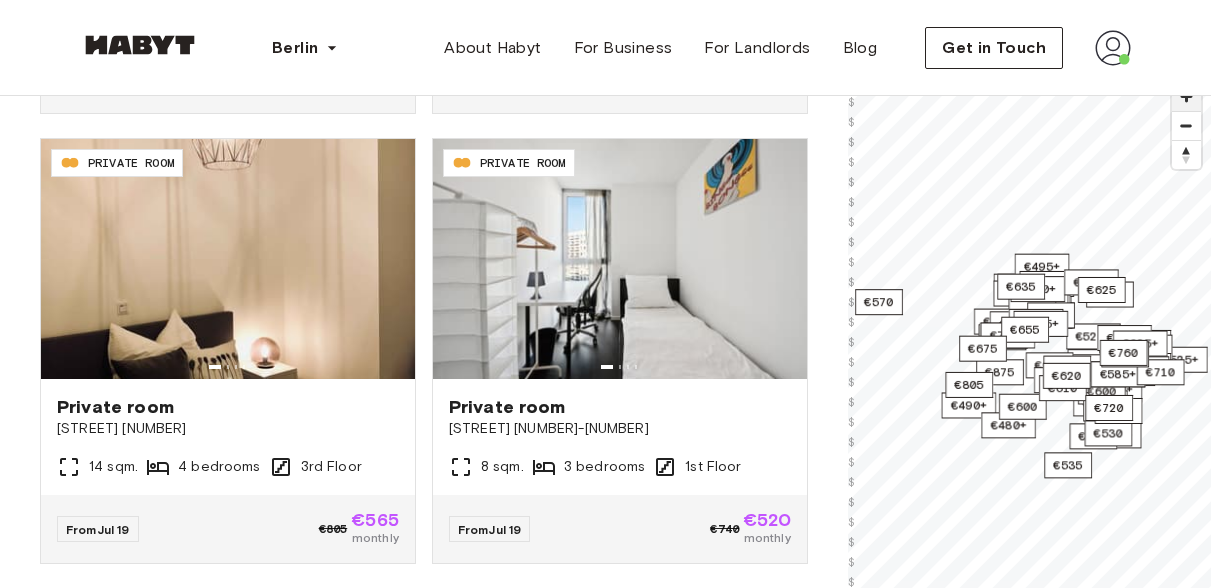 click at bounding box center [1186, 96] 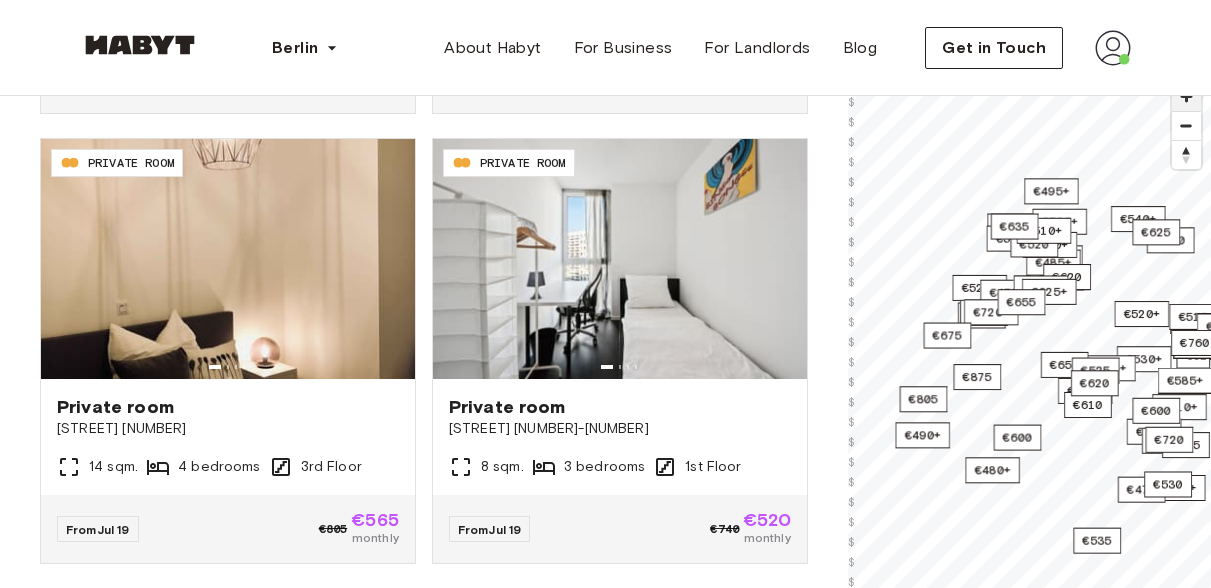 click at bounding box center [1186, 96] 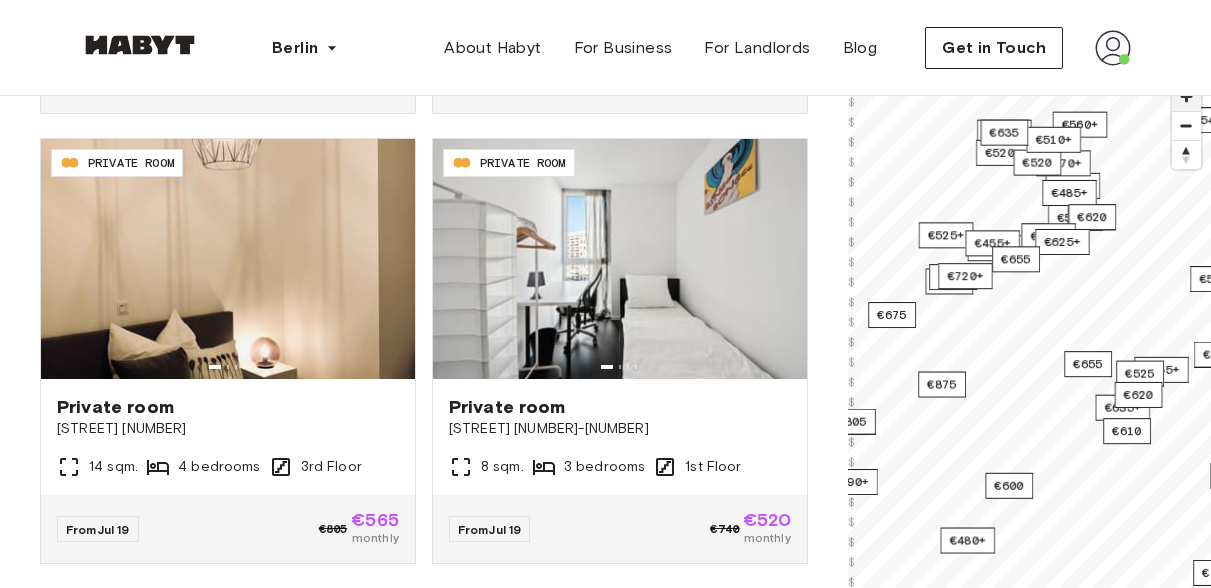 click at bounding box center (1186, 96) 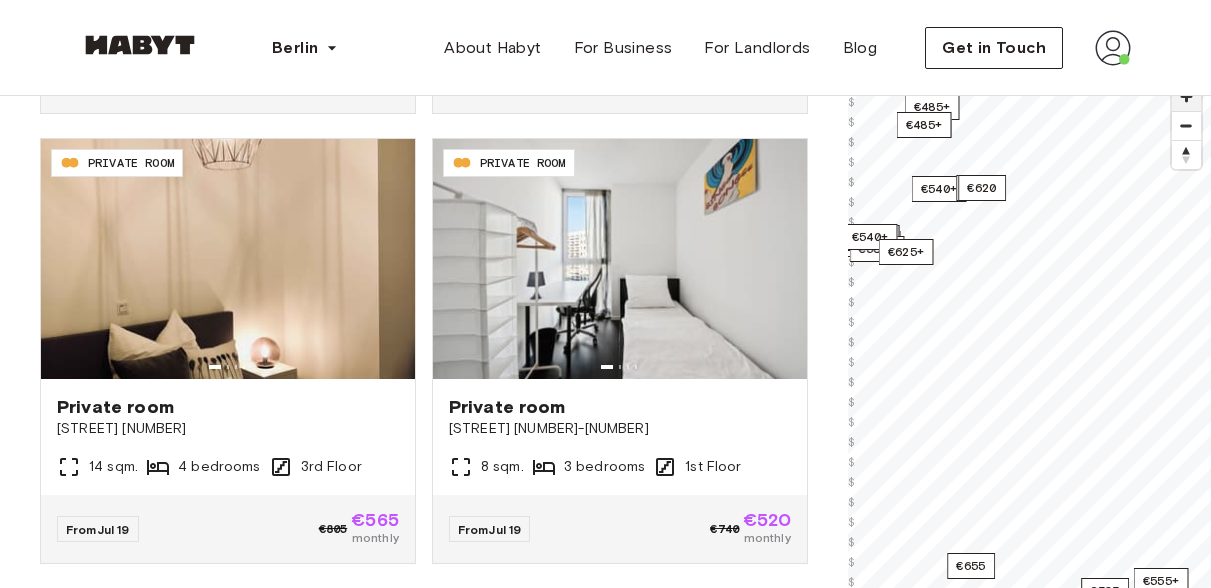 click at bounding box center (1186, 96) 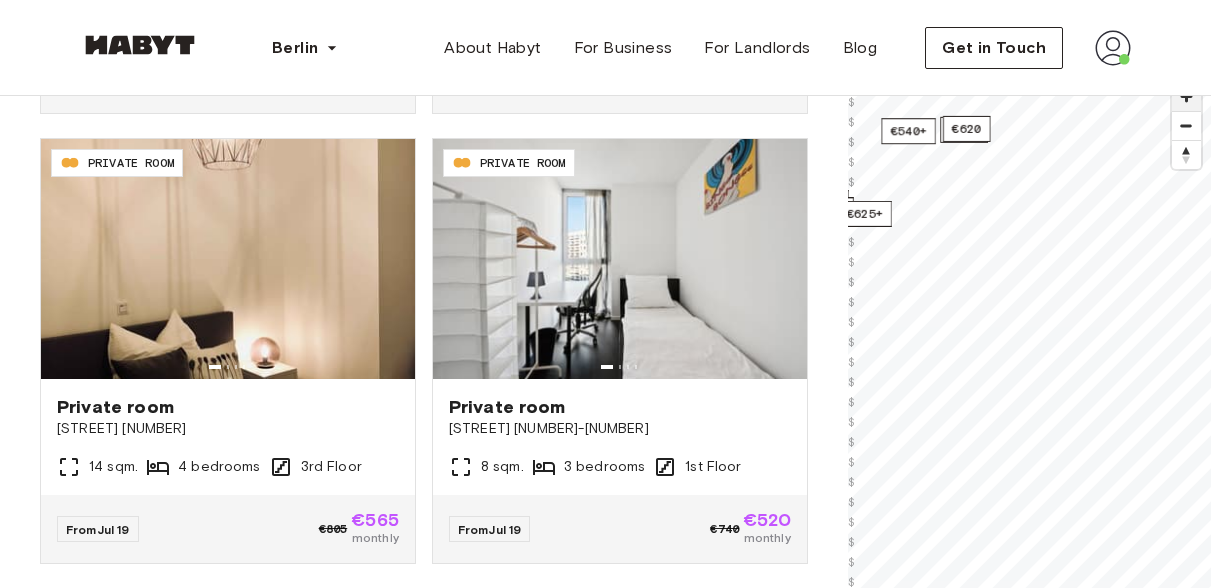 click at bounding box center (1186, 96) 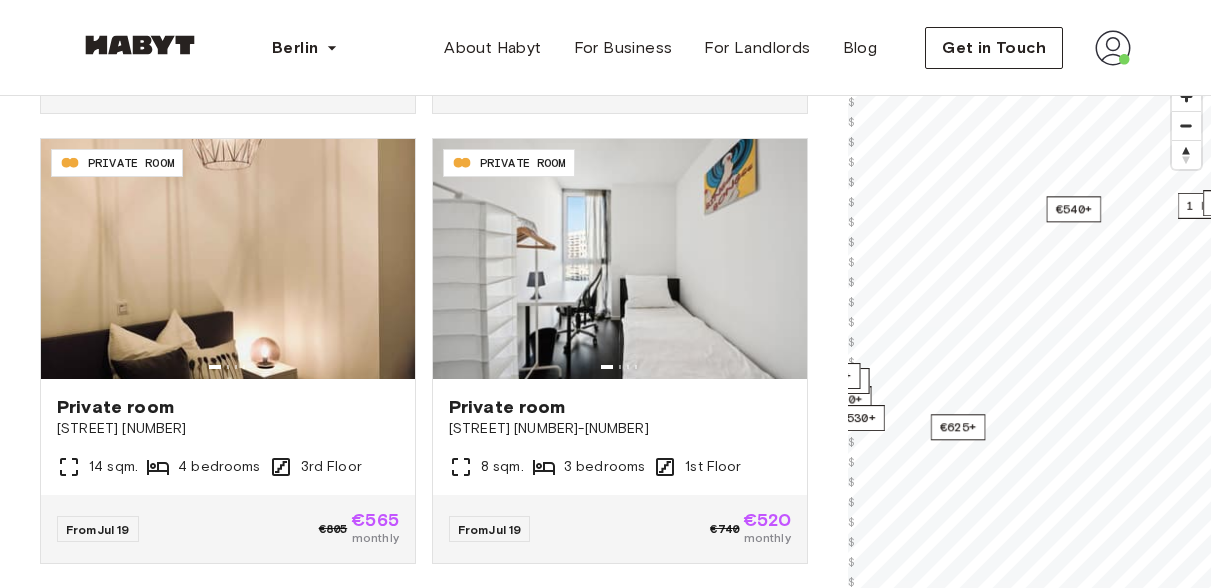 click on "**********" at bounding box center [605, 2203] 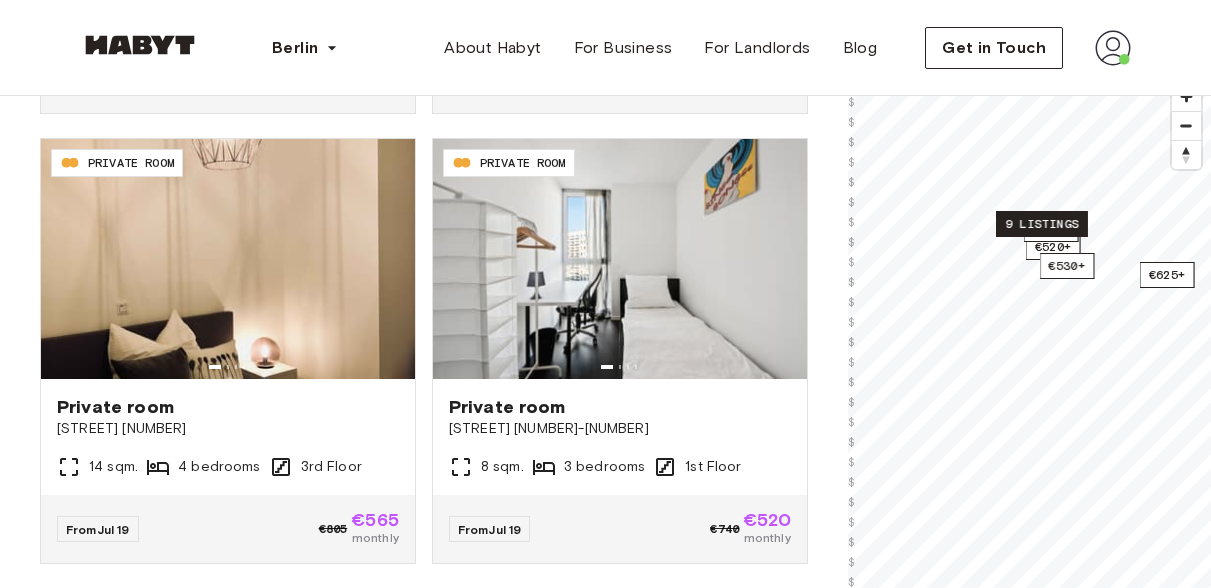 click on "9 listings" at bounding box center [1042, 224] 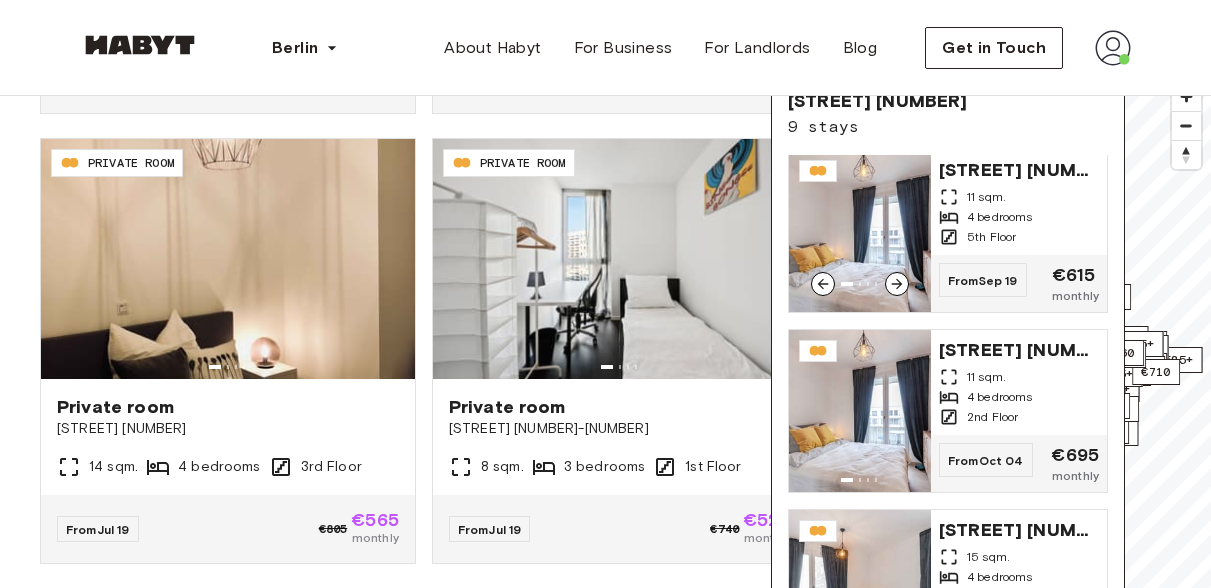 scroll, scrollTop: 1163, scrollLeft: 0, axis: vertical 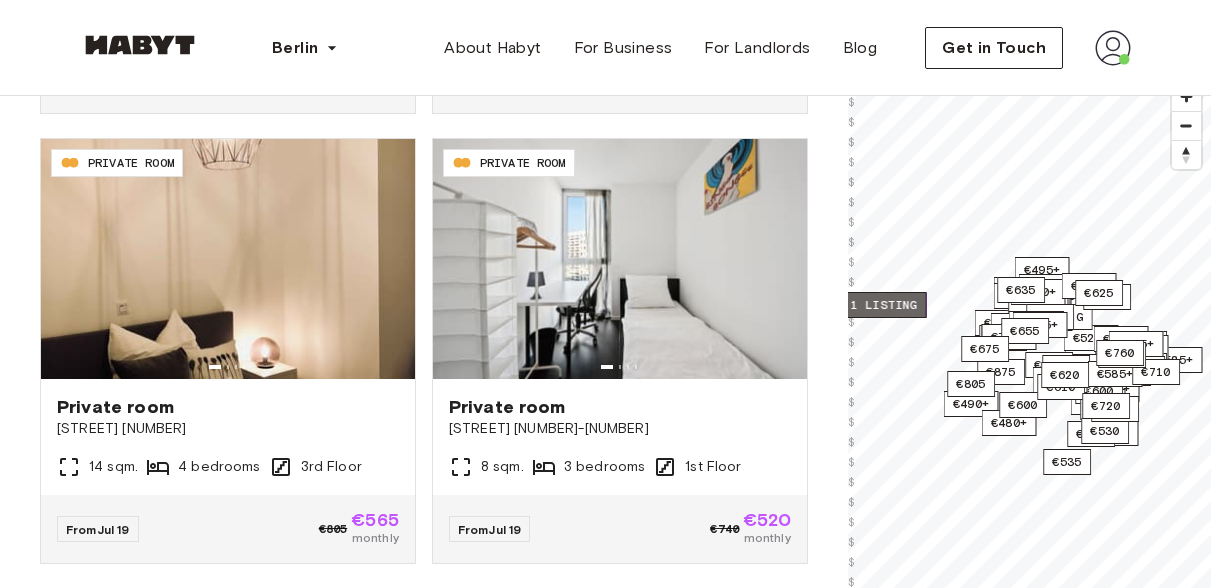 click on "1 listing" at bounding box center [883, 305] 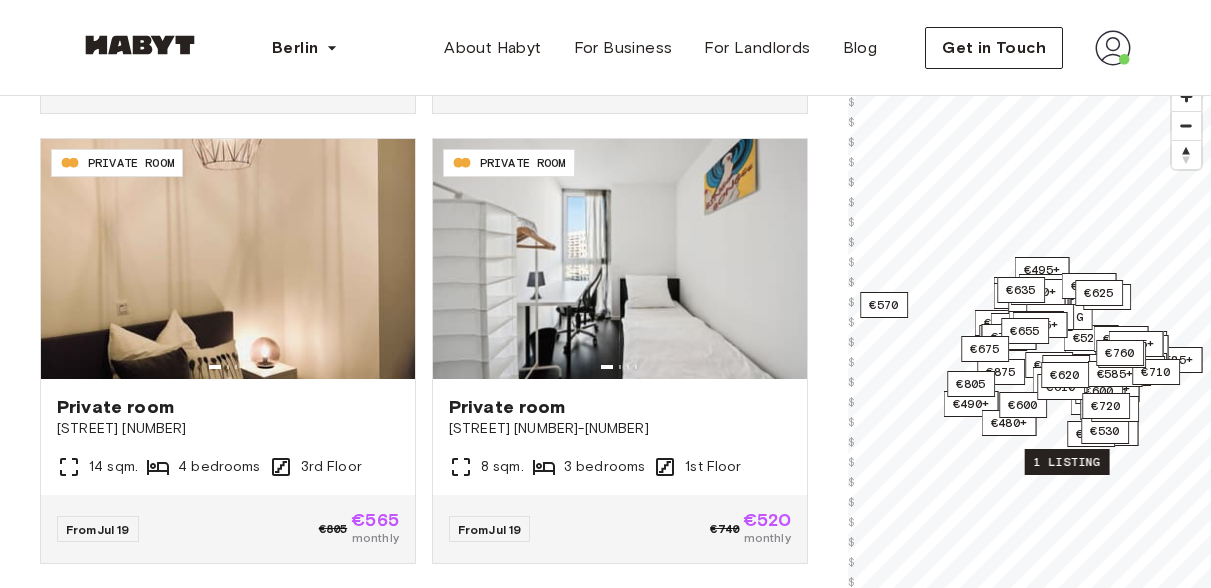 click on "1 listing" at bounding box center [1066, 462] 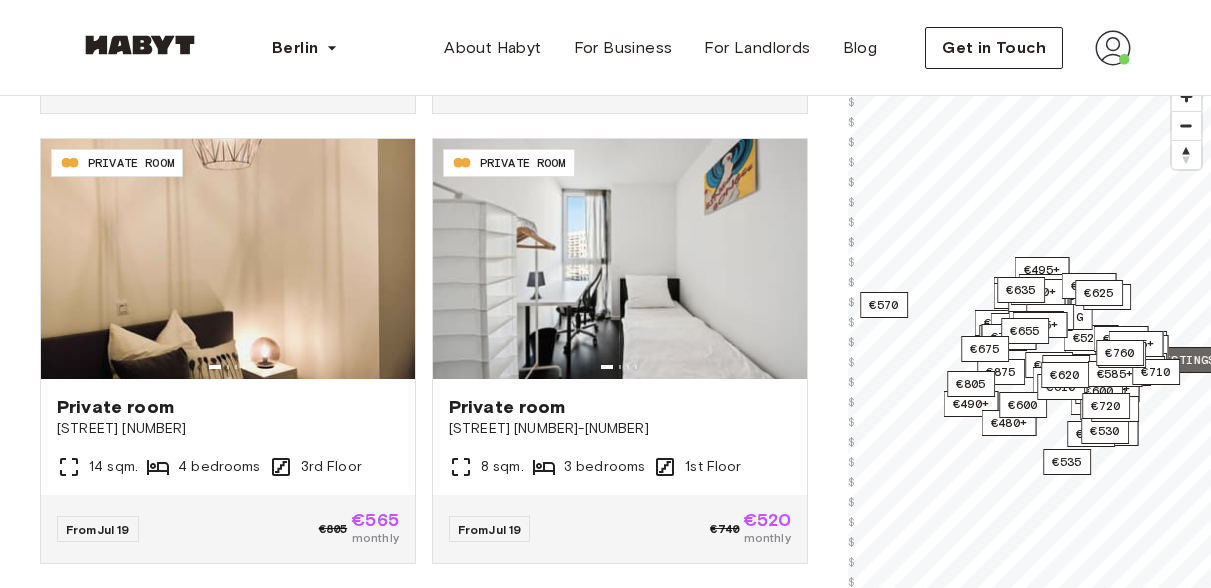 click on "16 listings" at bounding box center (1174, 360) 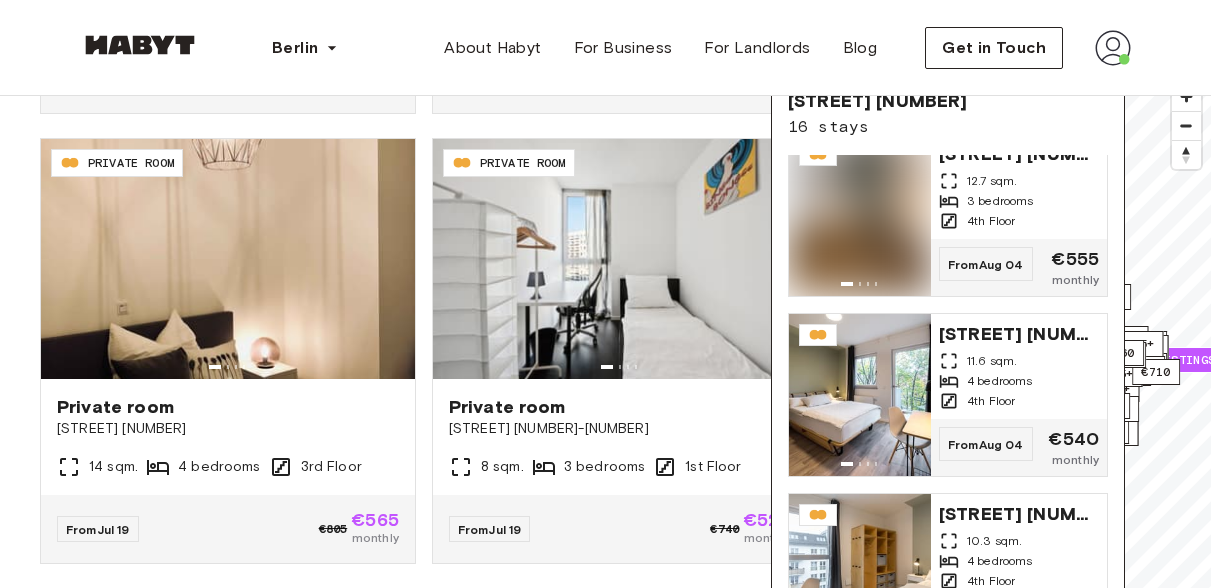 scroll, scrollTop: 0, scrollLeft: 0, axis: both 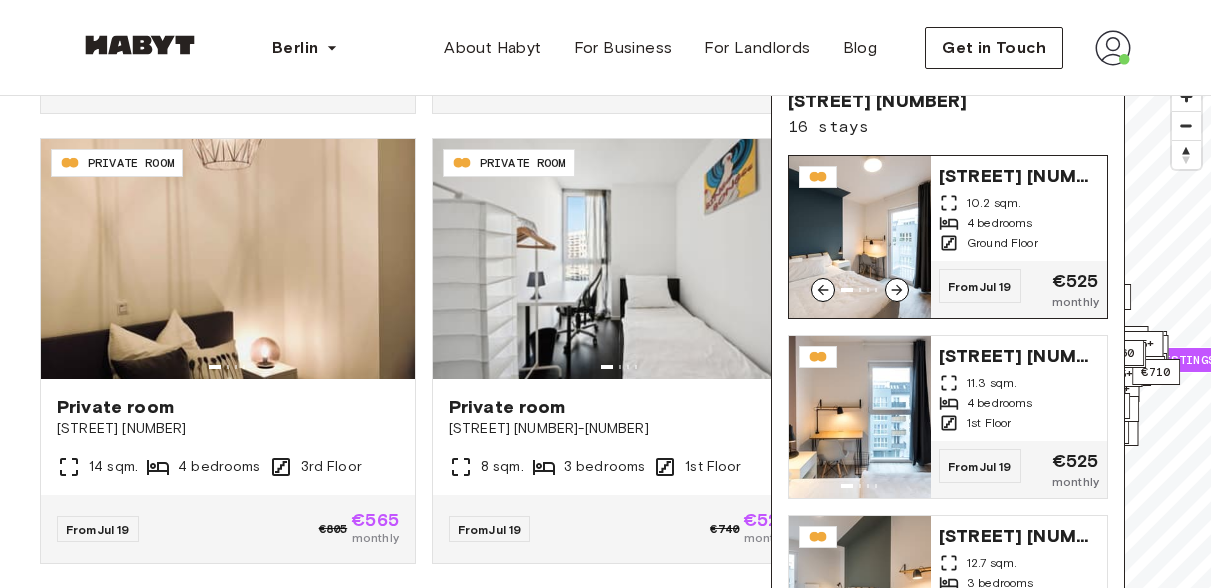 click 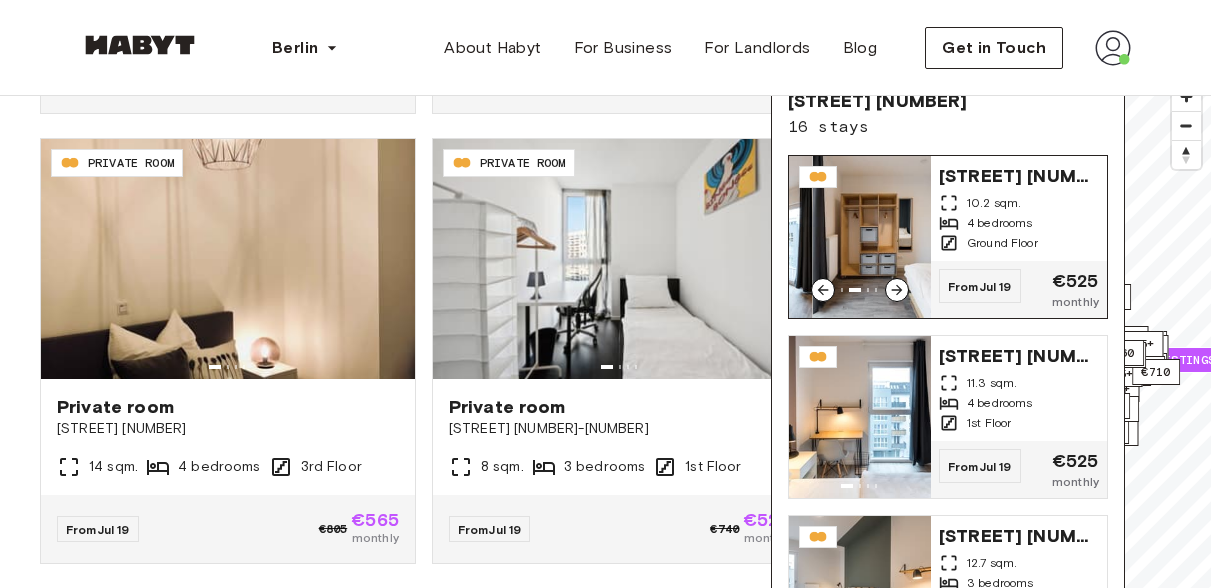 click 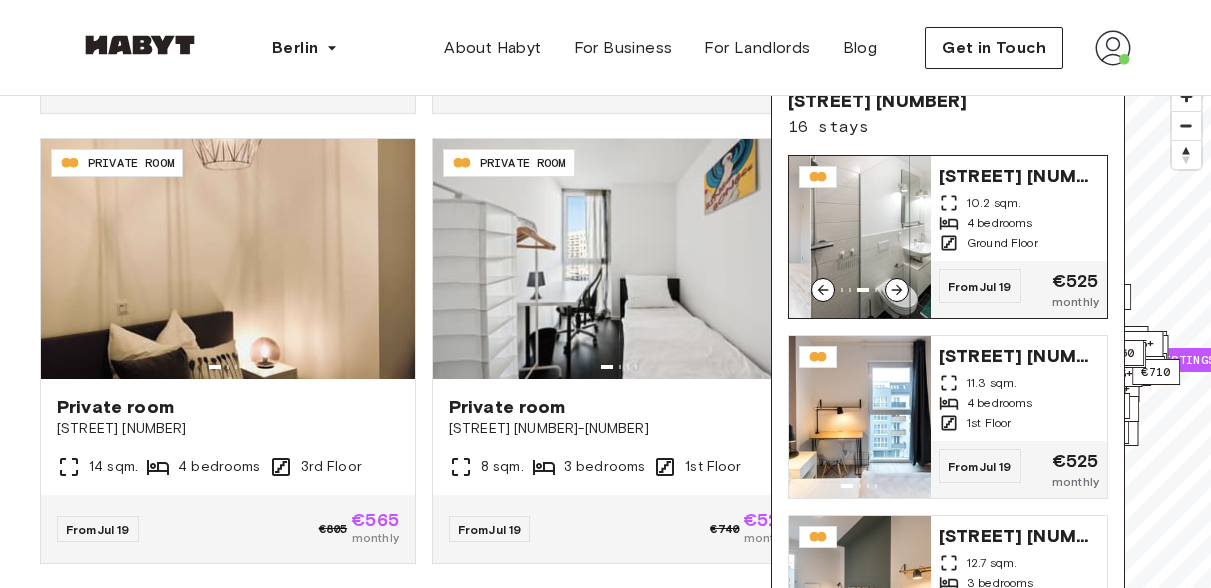 click 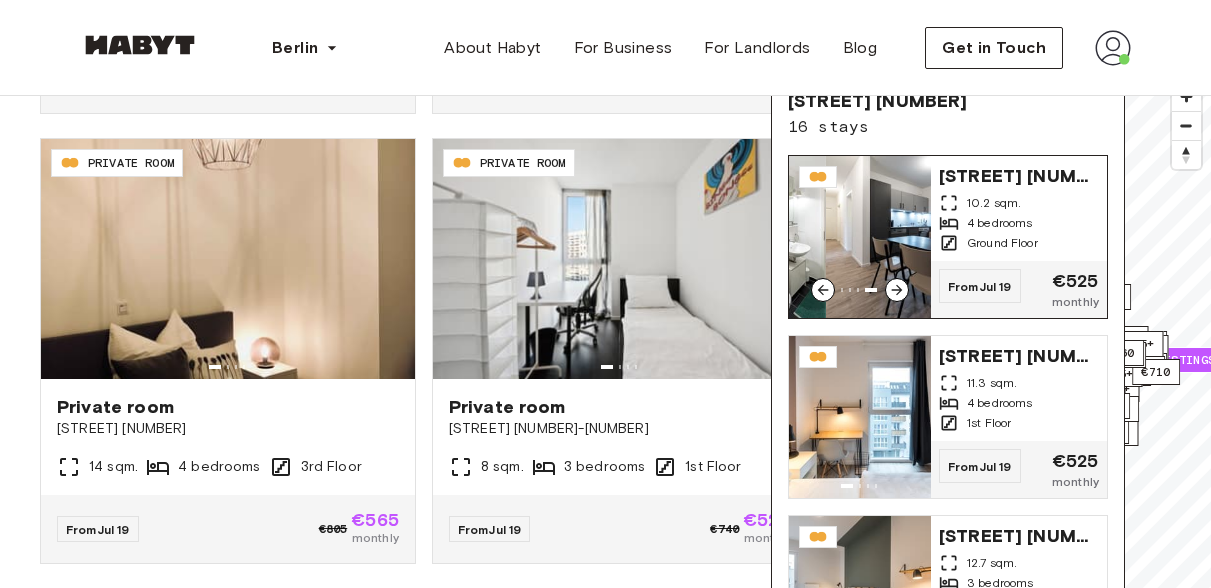 click 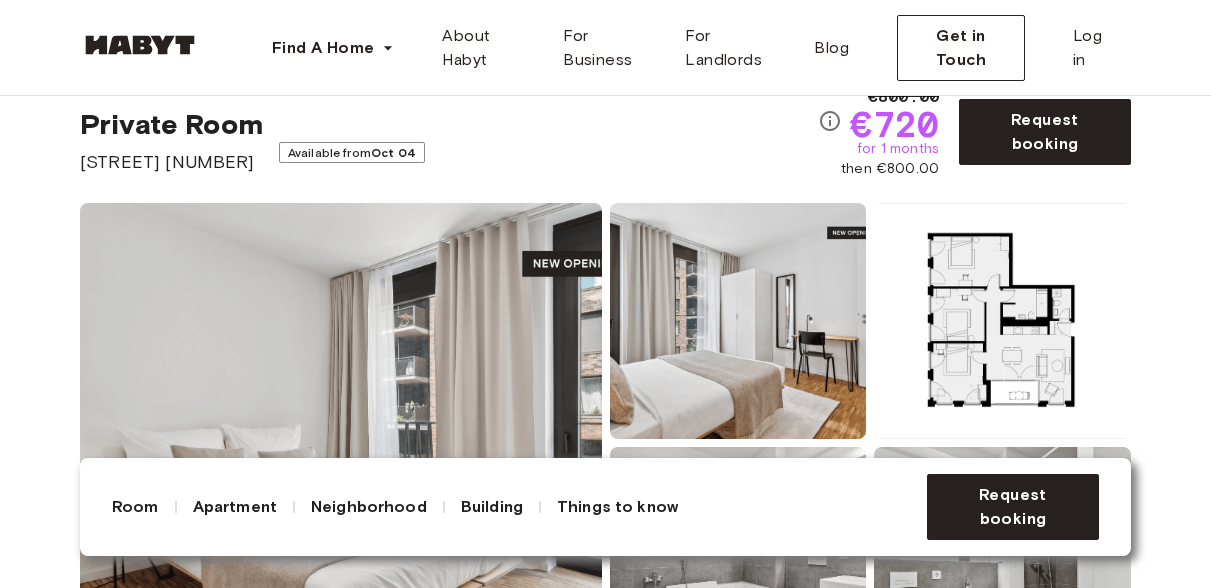 scroll, scrollTop: 78, scrollLeft: 0, axis: vertical 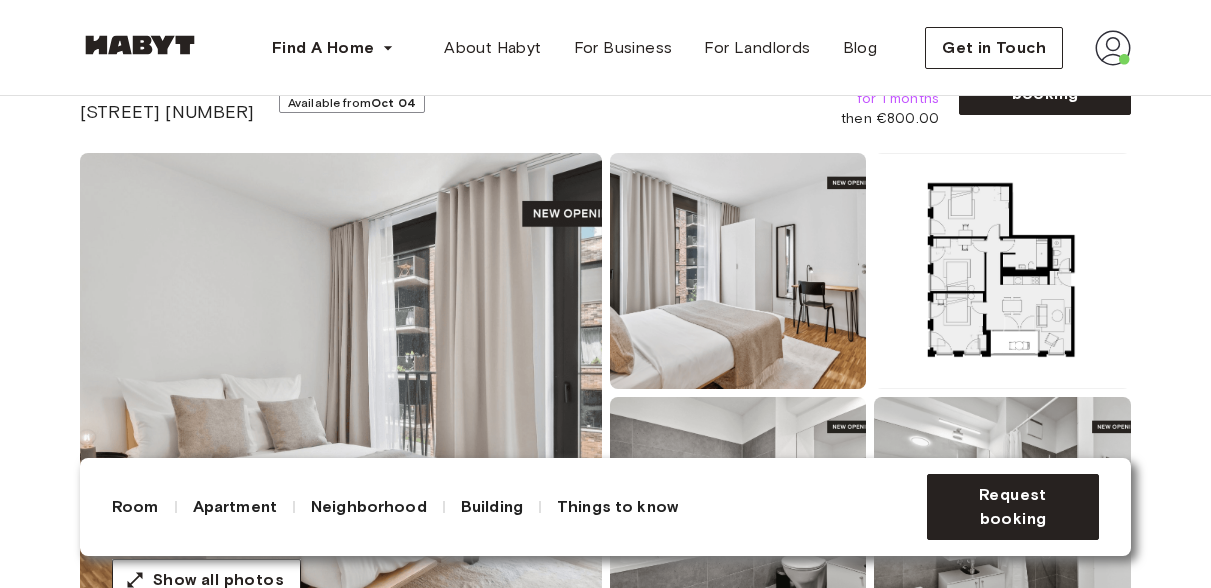 click at bounding box center [1002, 271] 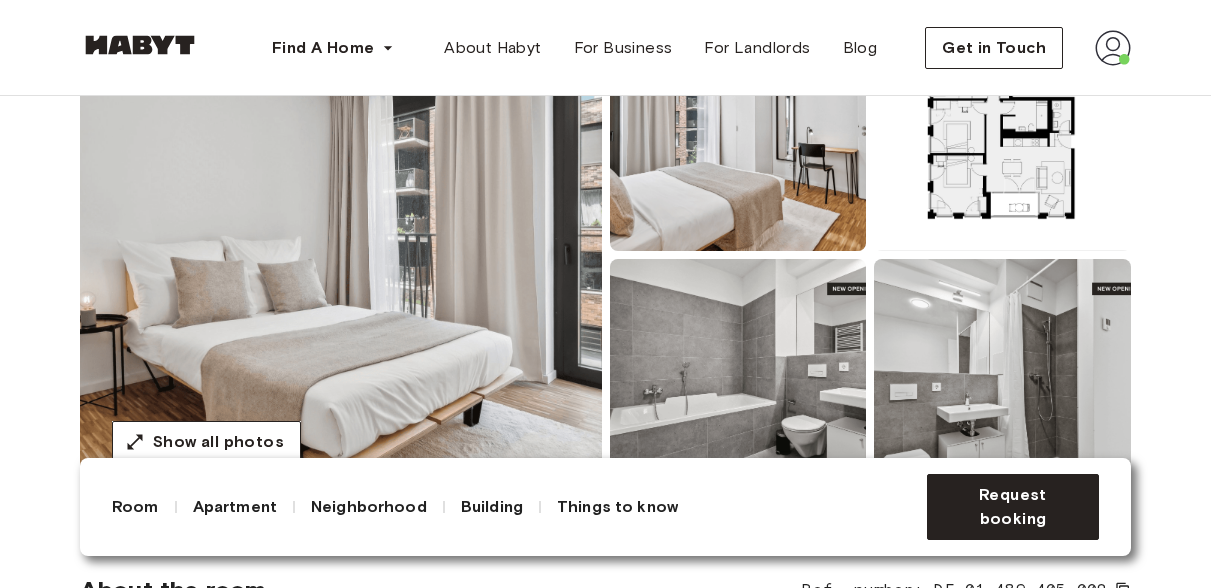 scroll, scrollTop: 273, scrollLeft: 0, axis: vertical 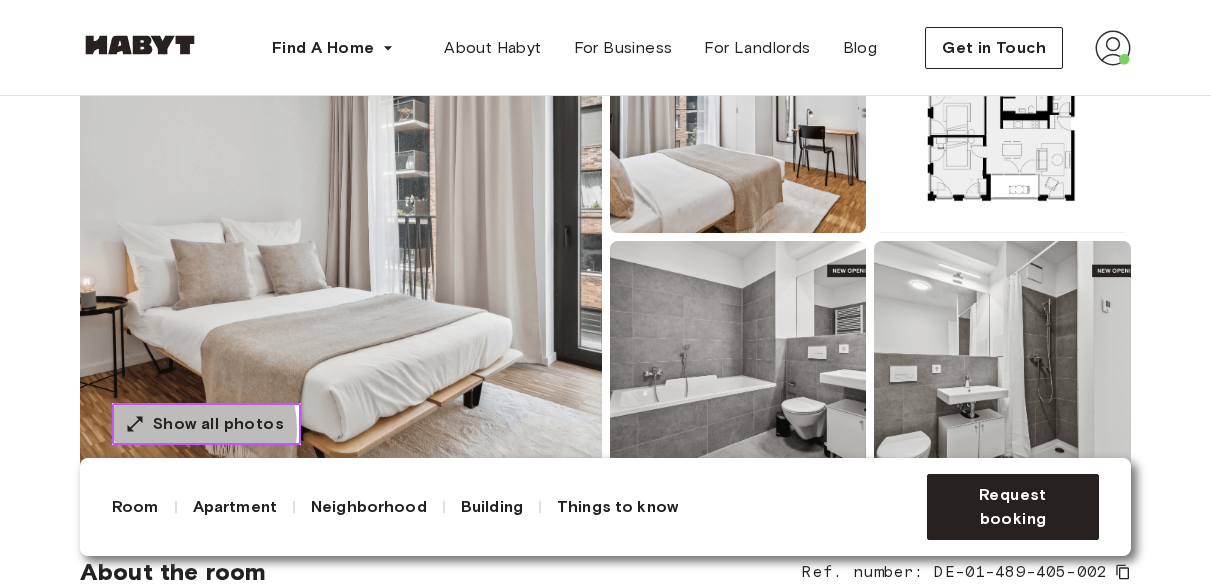 click on "Show all photos" at bounding box center (218, 424) 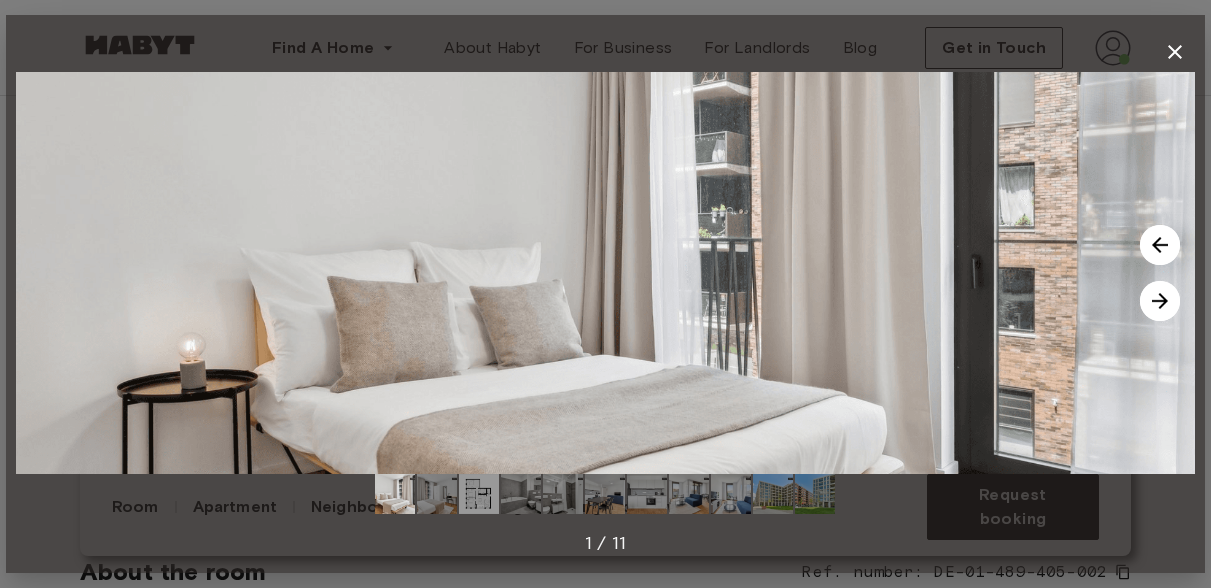 click at bounding box center (605, 273) 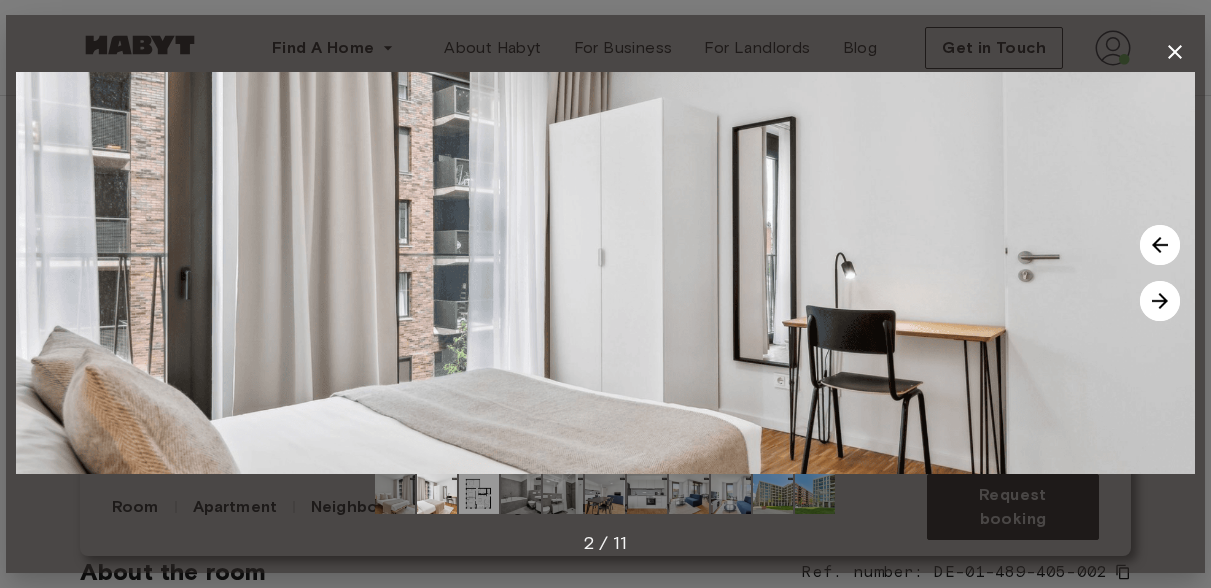click at bounding box center (479, 494) 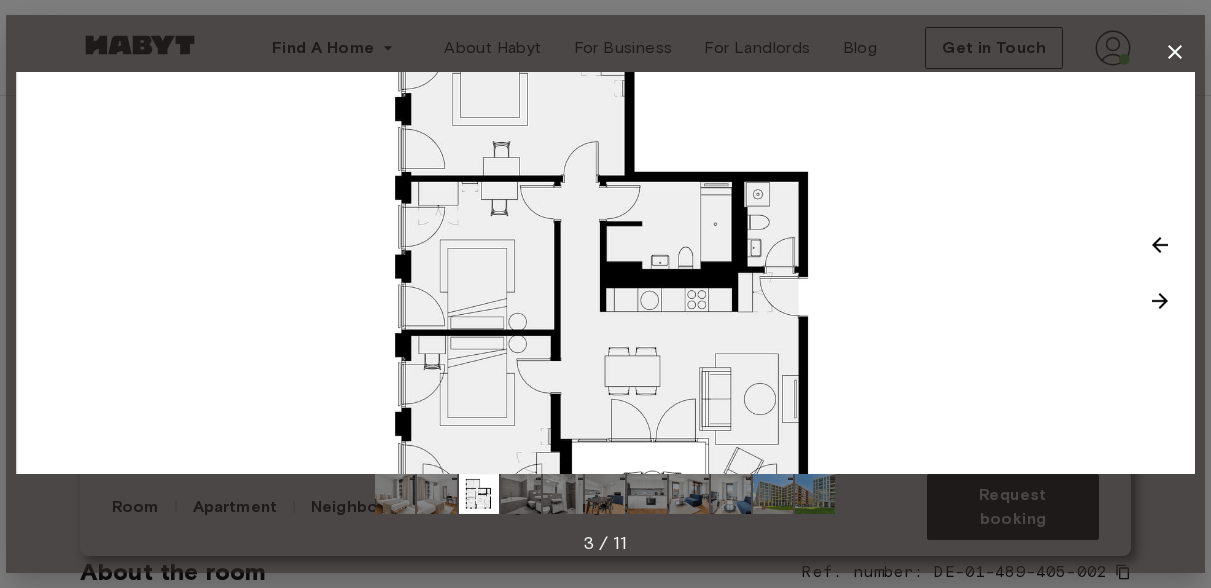 click at bounding box center (521, 494) 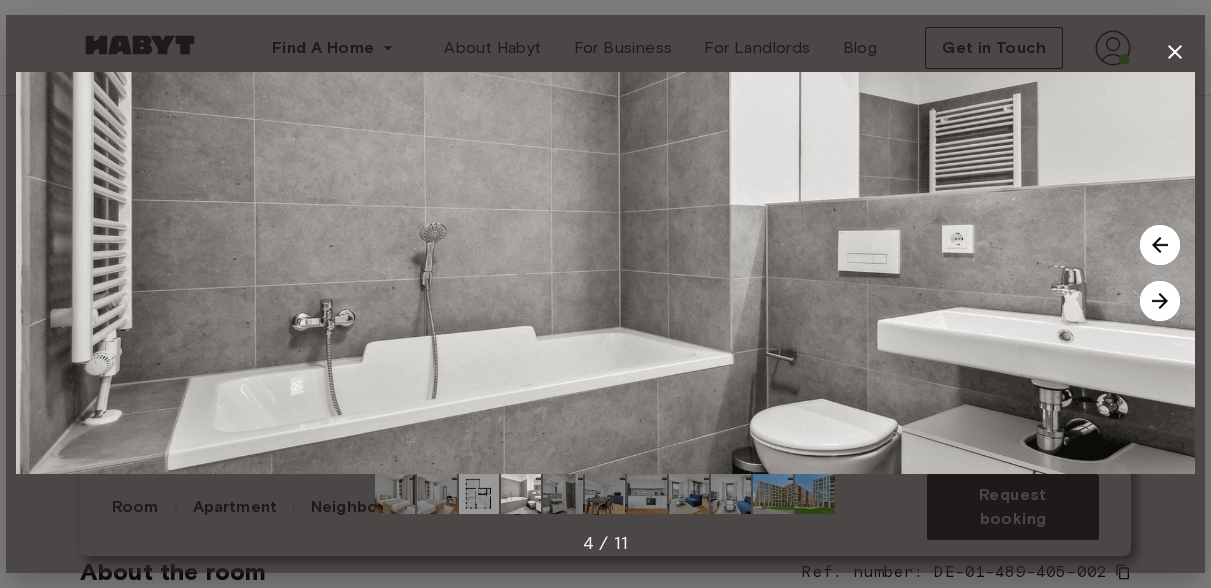 click at bounding box center (563, 494) 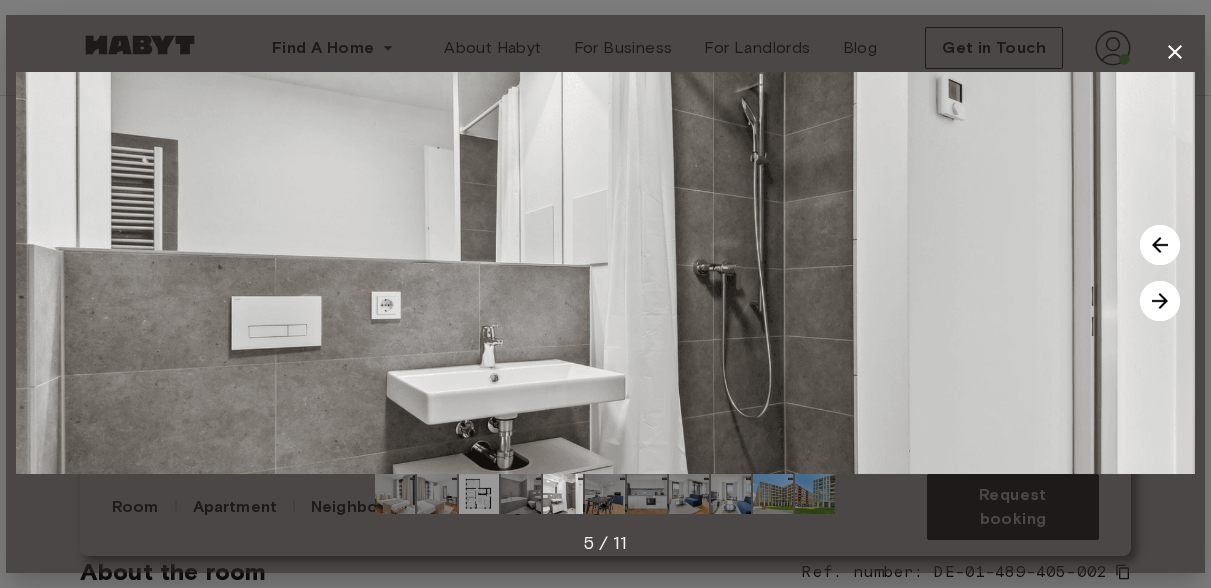 click at bounding box center [605, 494] 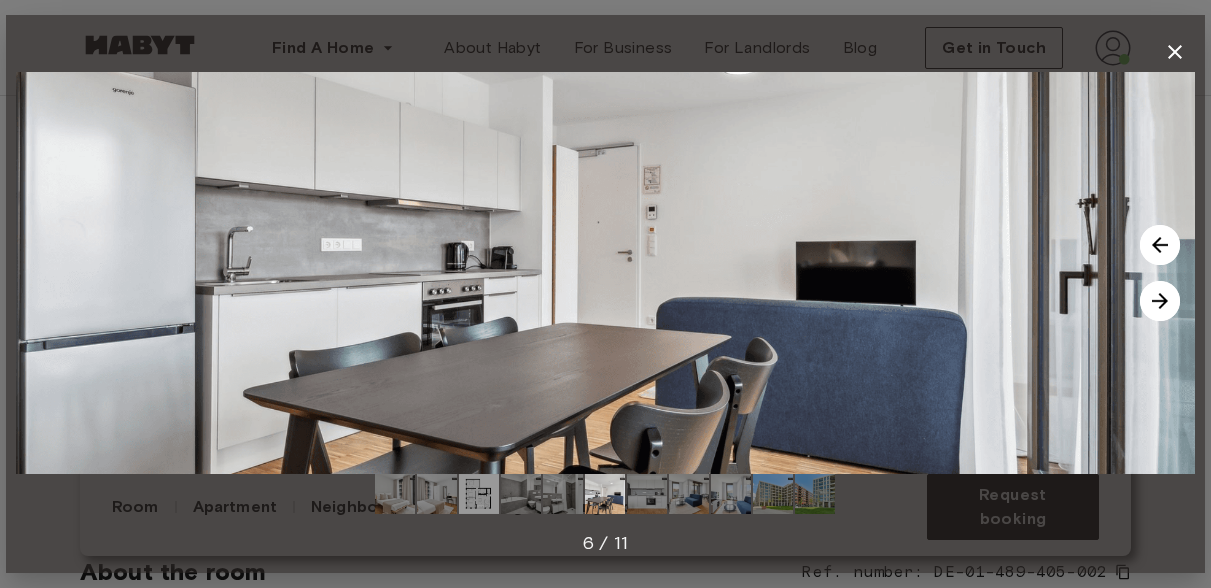 click at bounding box center [647, 494] 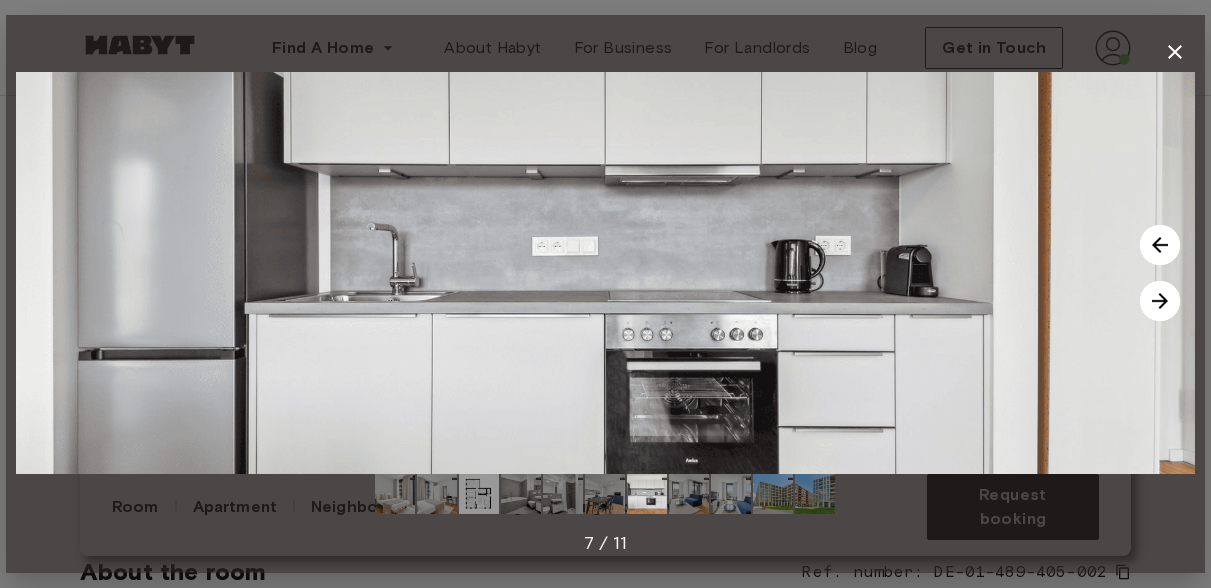 click at bounding box center [689, 494] 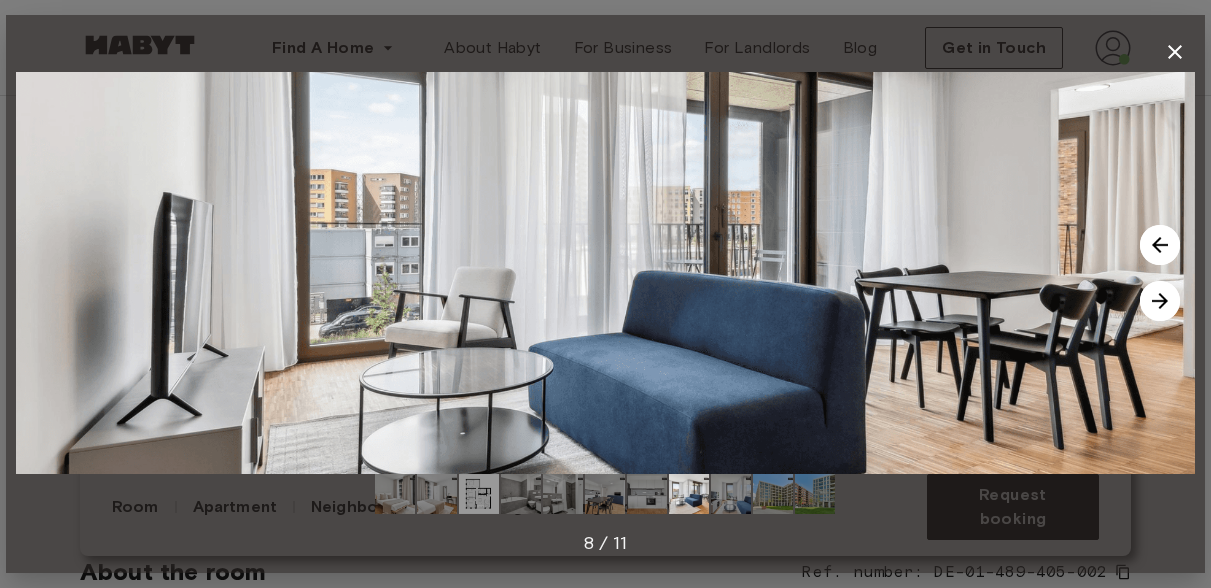 click at bounding box center (731, 494) 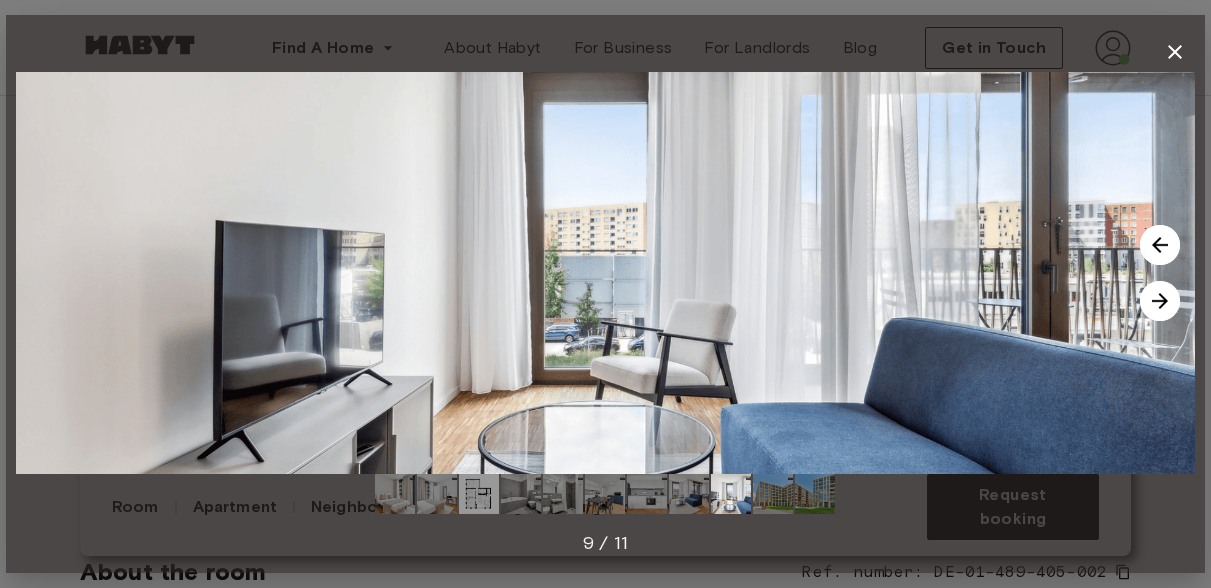 click at bounding box center (773, 494) 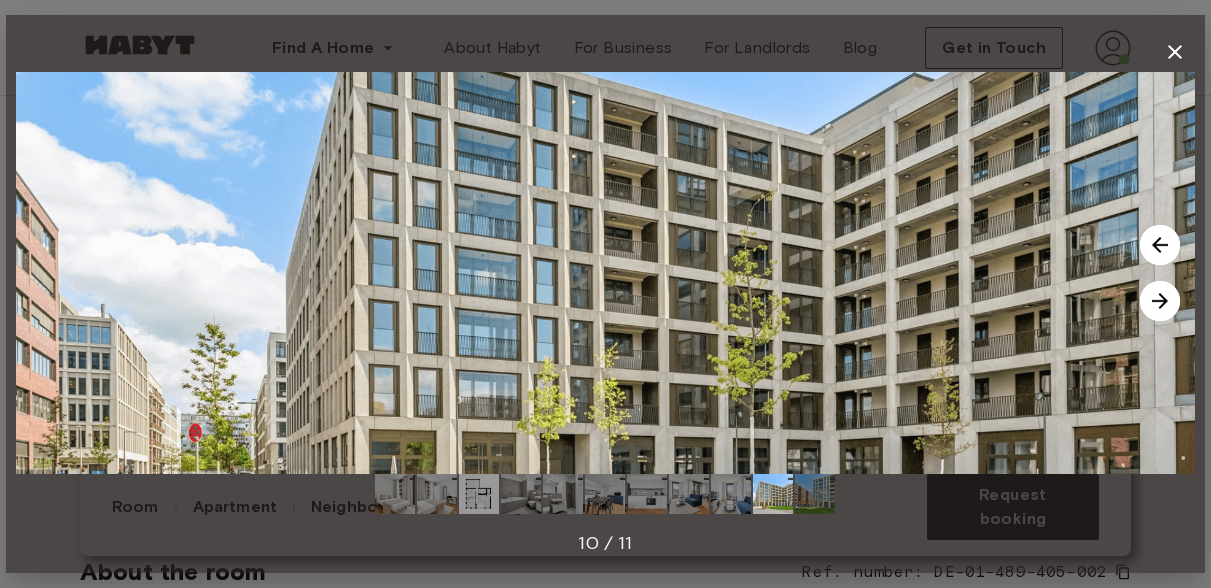 click at bounding box center (815, 494) 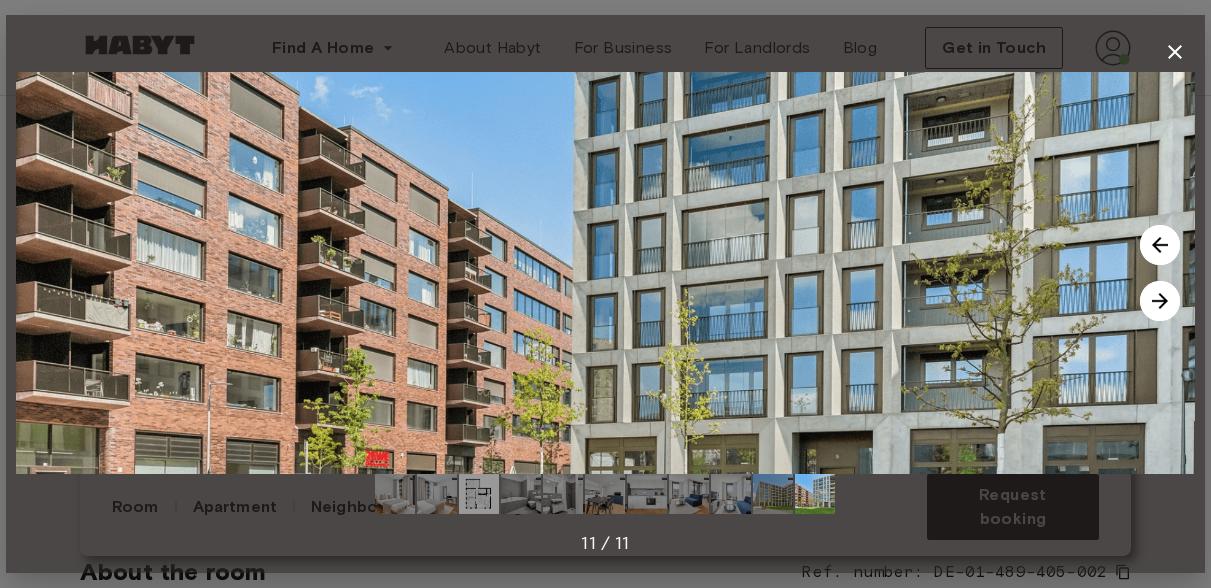 click at bounding box center [773, 494] 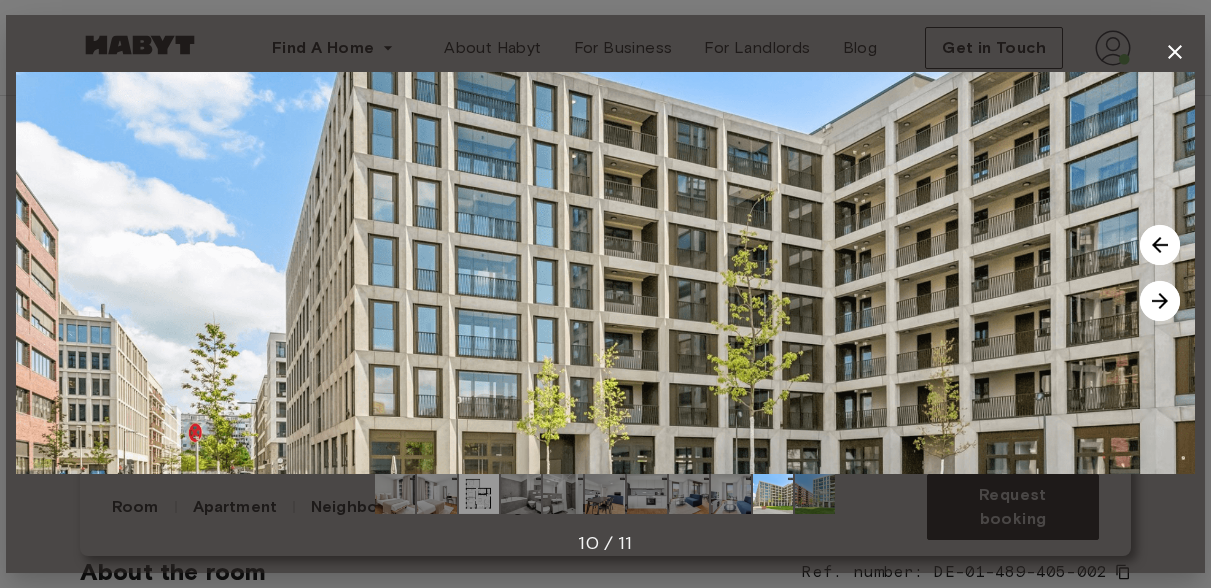 click at bounding box center [689, 494] 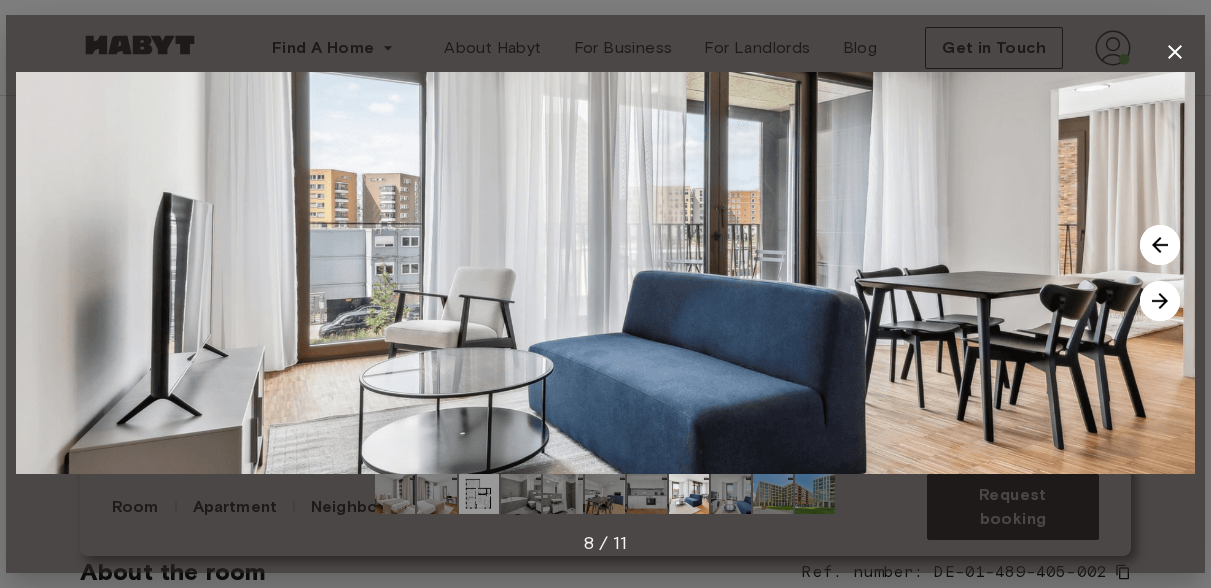 click at bounding box center [647, 494] 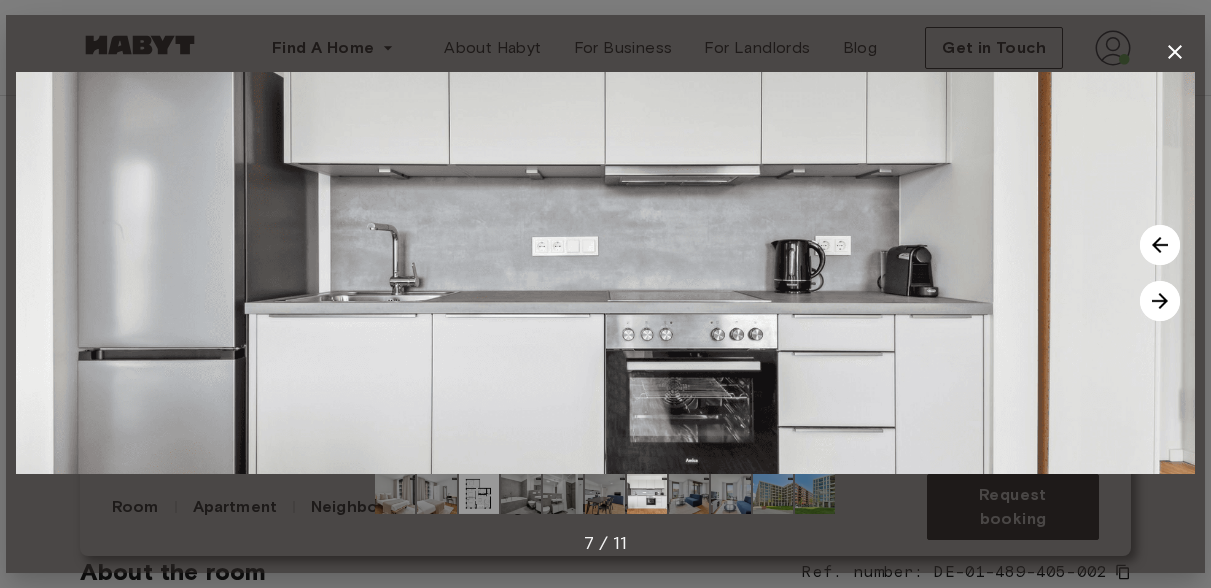 click 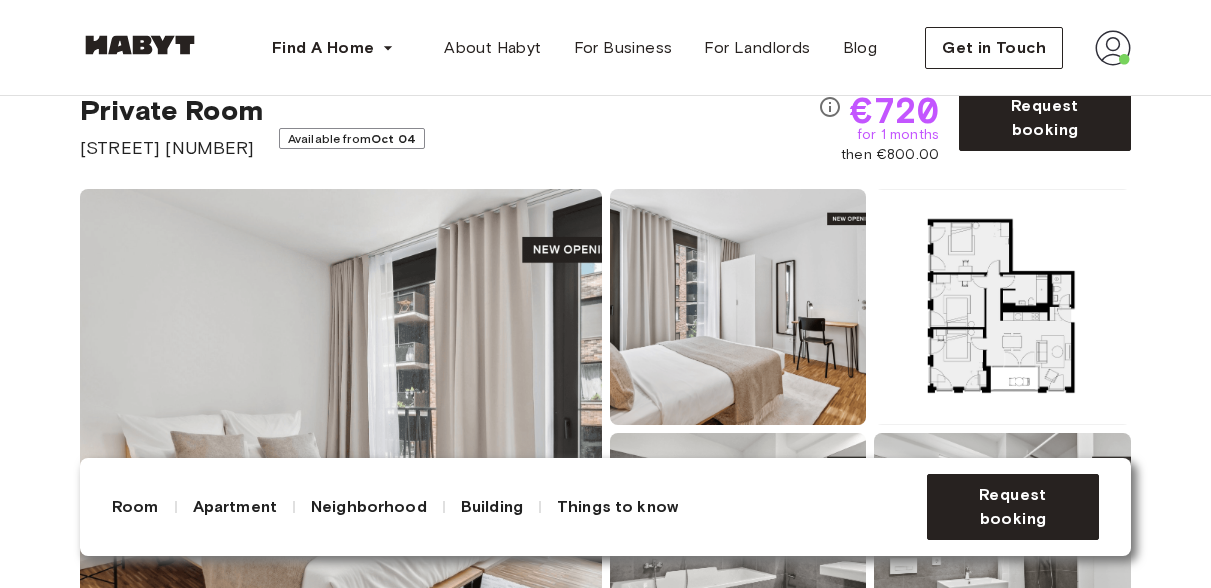 scroll, scrollTop: 44, scrollLeft: 0, axis: vertical 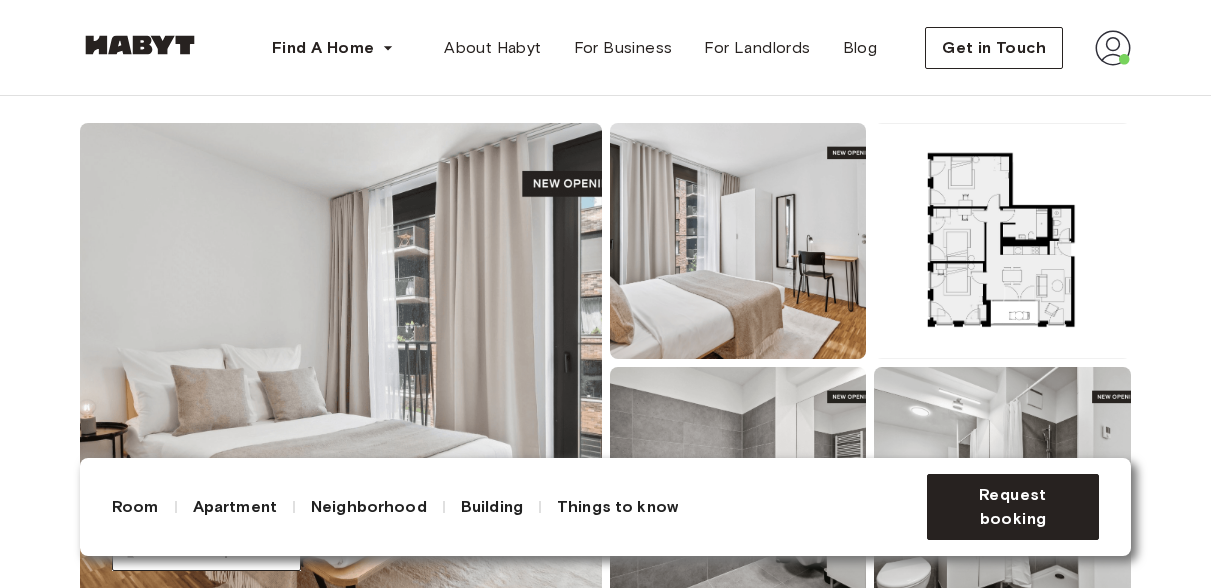 click at bounding box center (1002, 241) 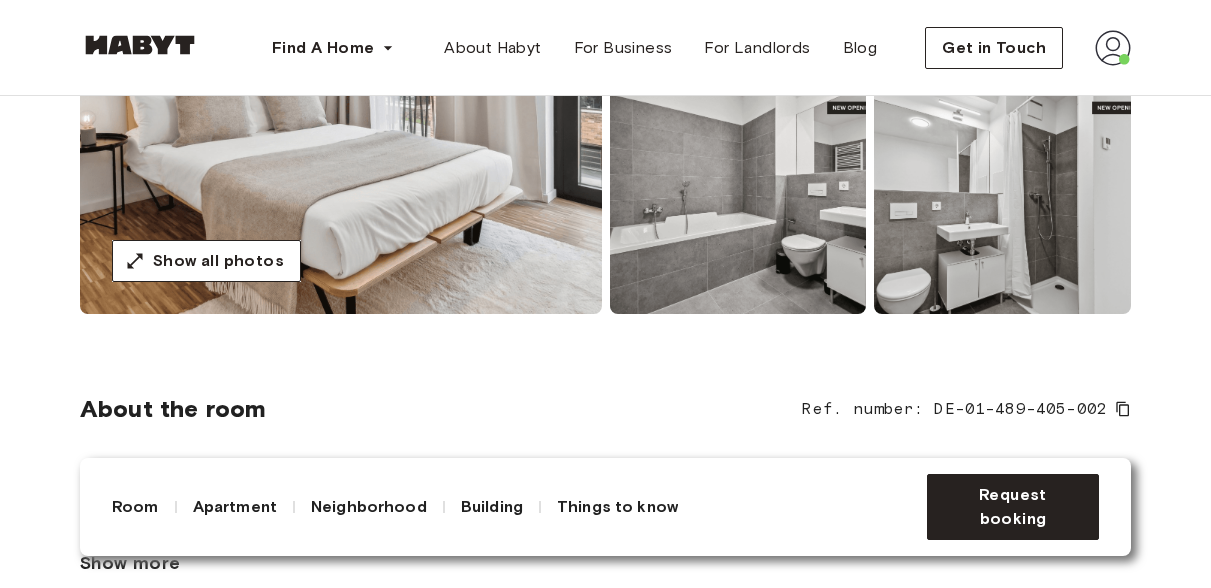 scroll, scrollTop: 435, scrollLeft: 0, axis: vertical 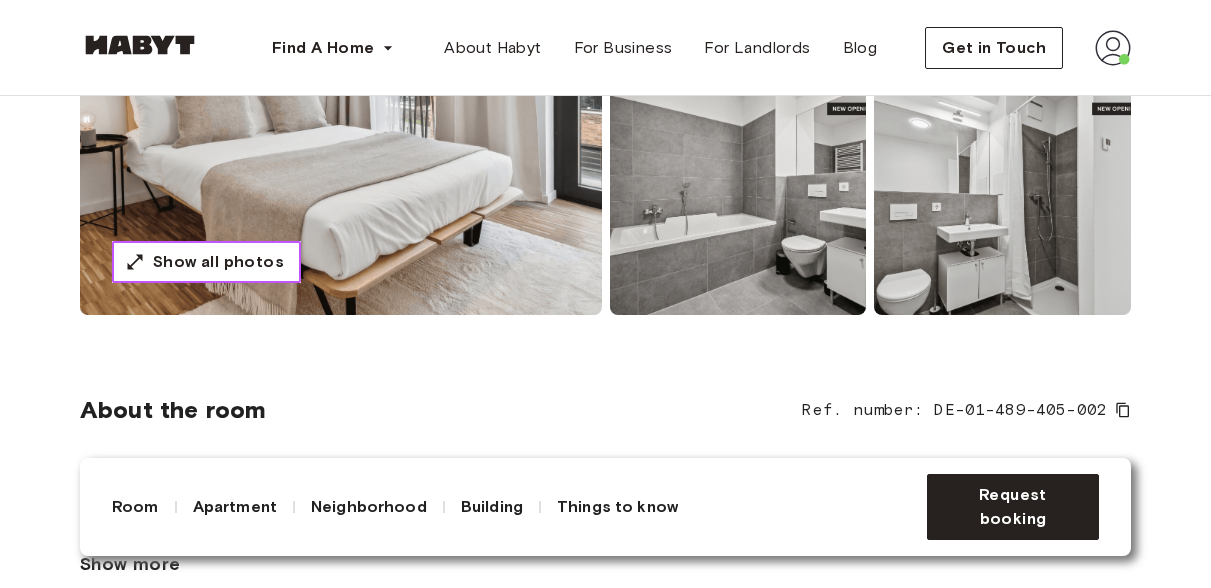 click on "Show all photos" at bounding box center (218, 262) 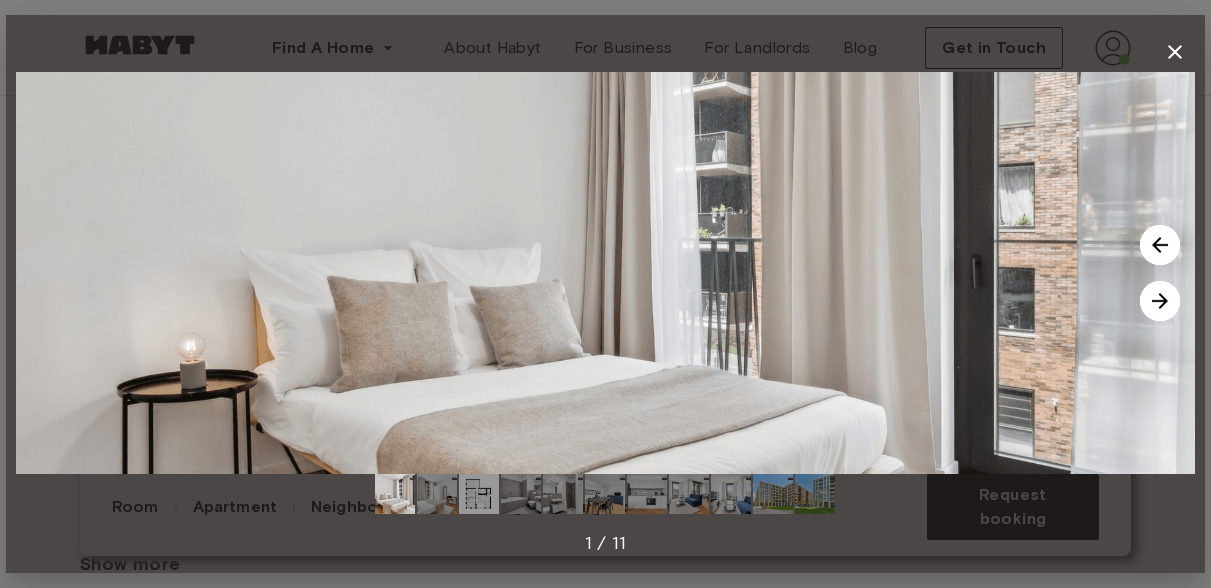 click at bounding box center [1160, 301] 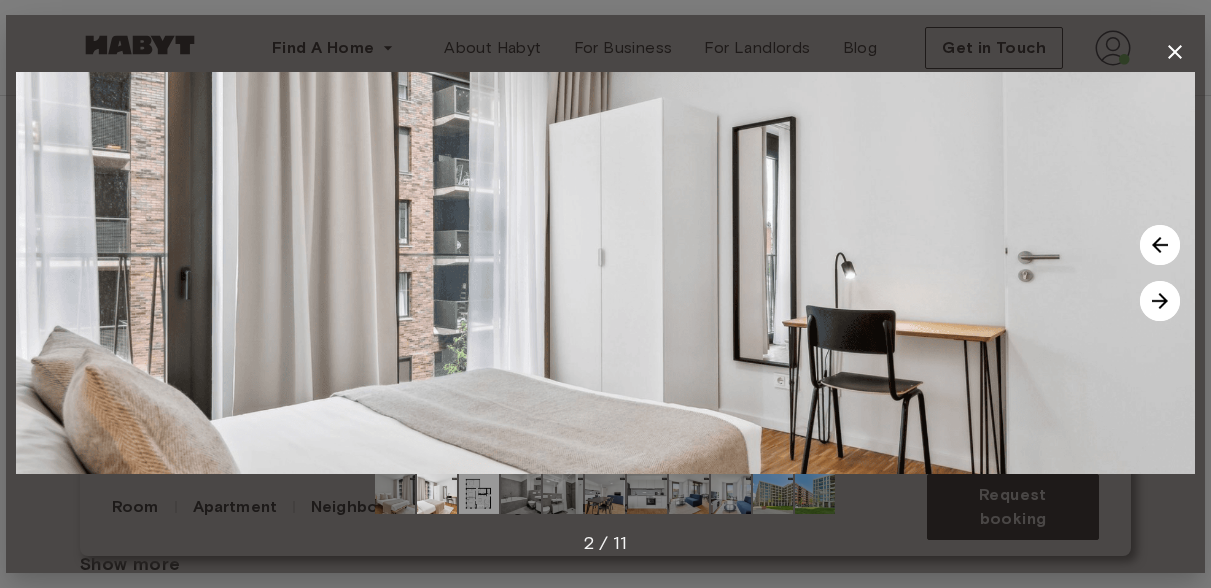 click at bounding box center (1160, 301) 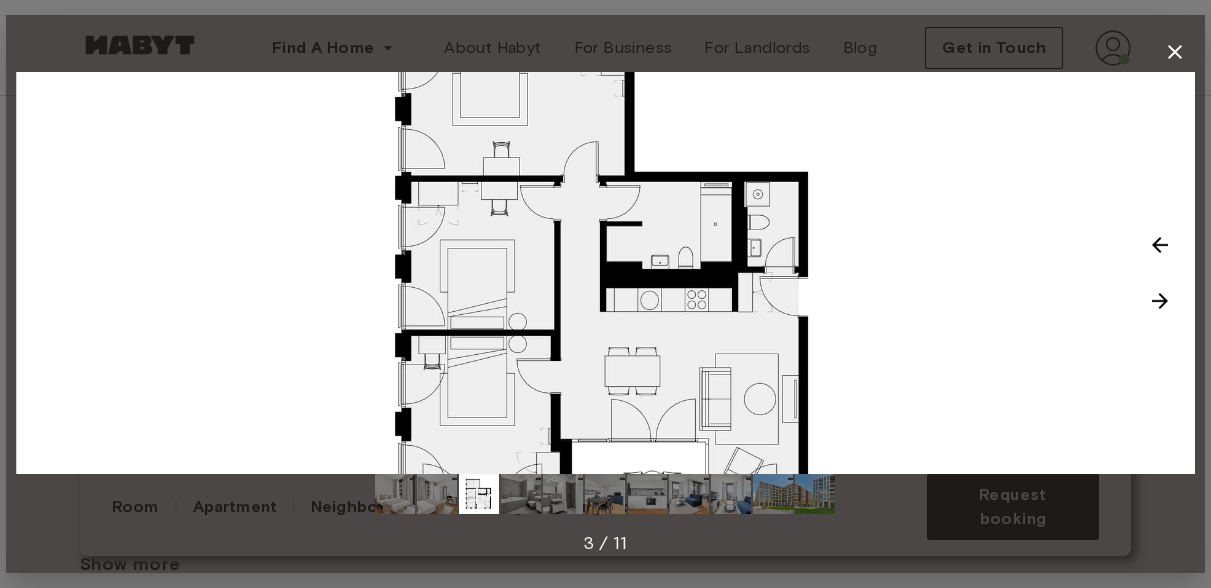 click at bounding box center (1160, 301) 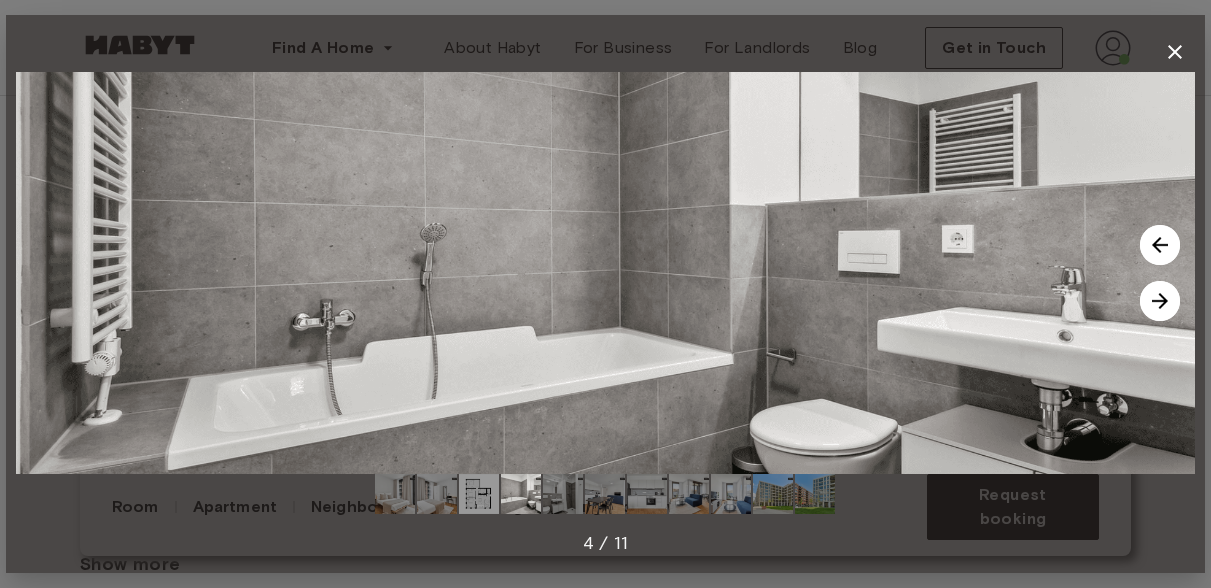 click at bounding box center (1160, 301) 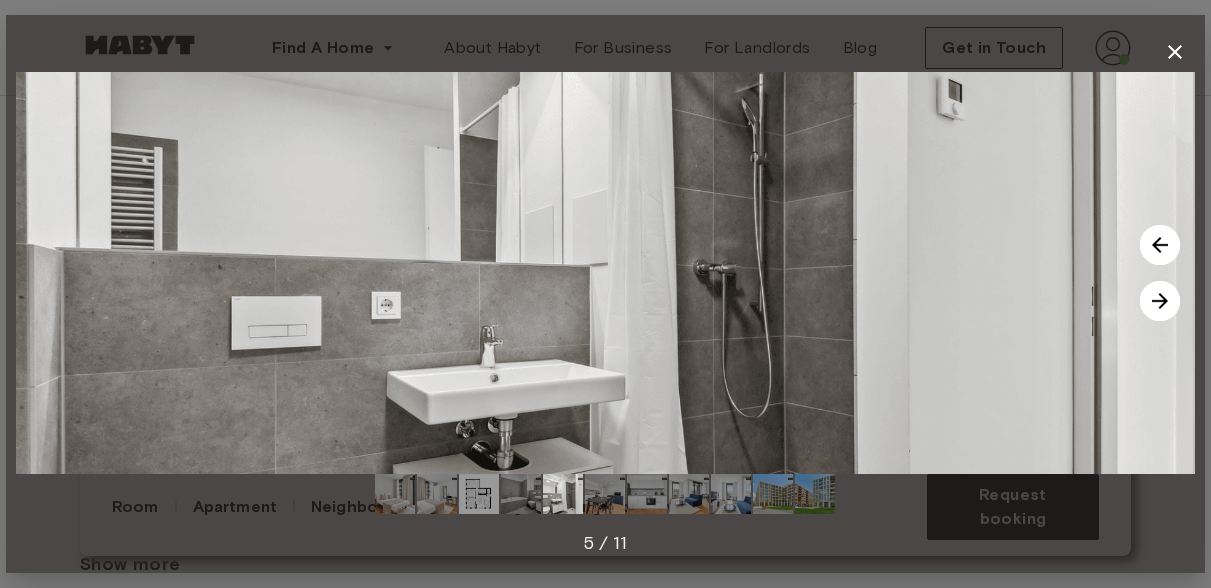 click at bounding box center (1160, 301) 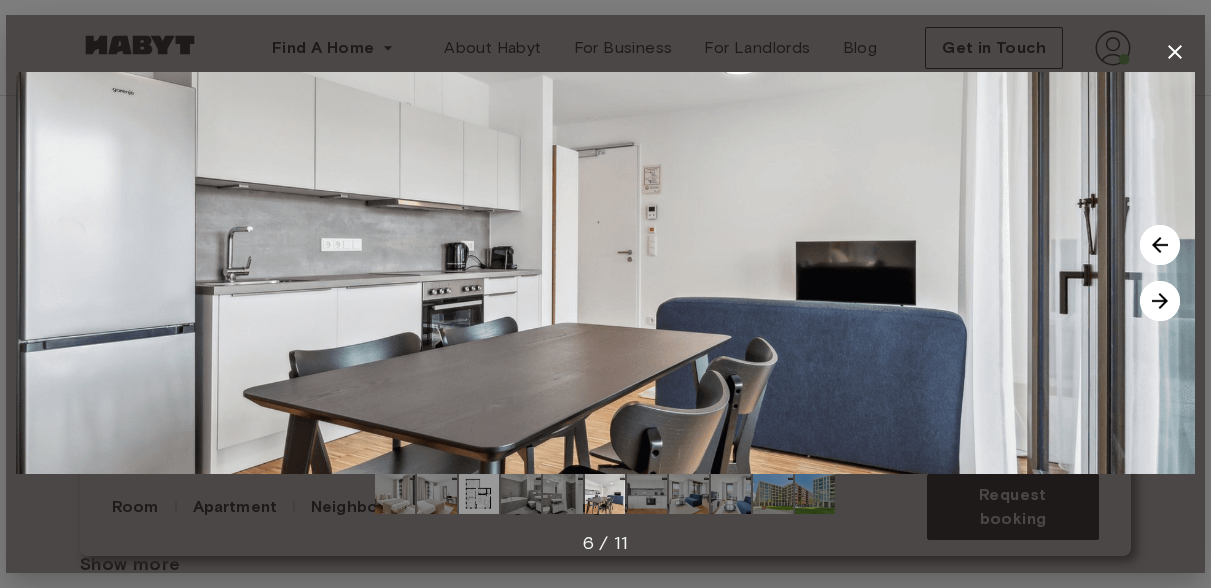 click at bounding box center (1160, 301) 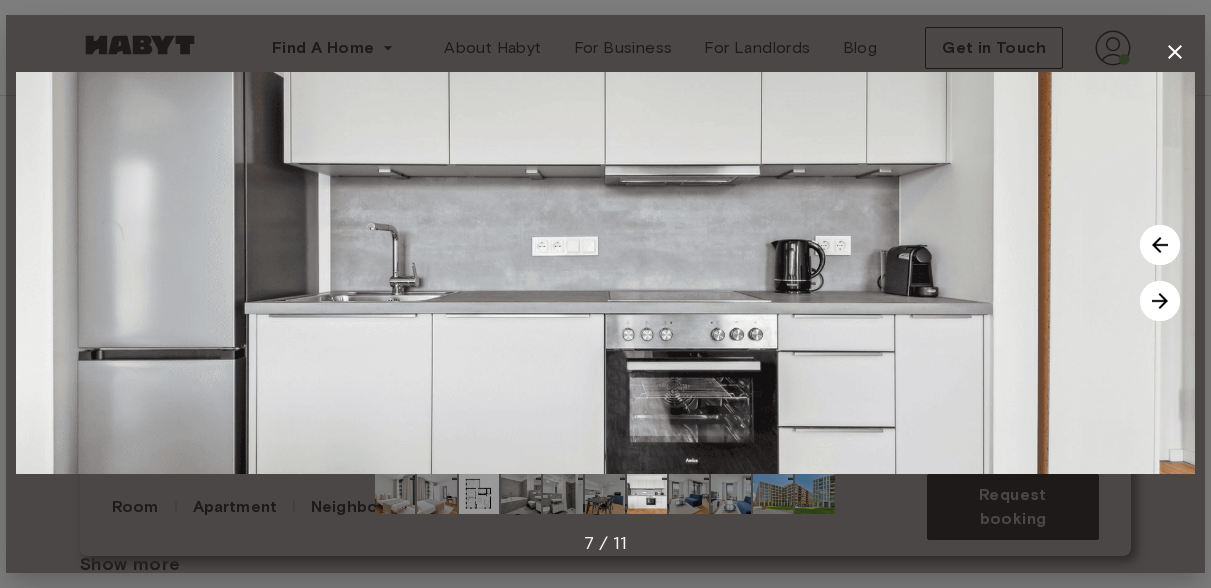 click at bounding box center (1160, 245) 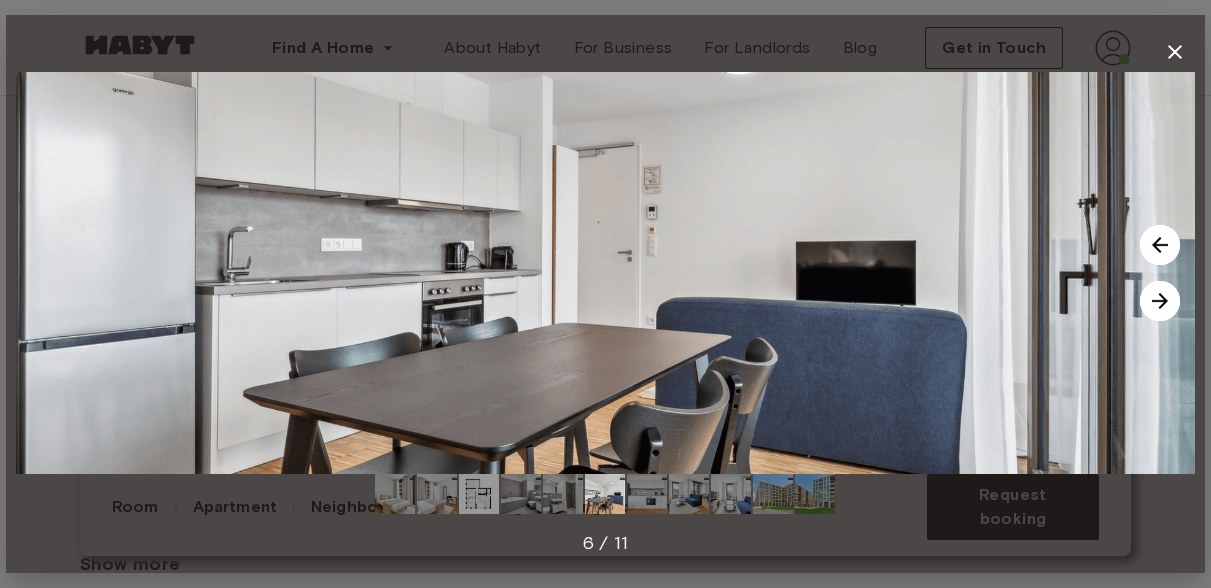 click at bounding box center [1160, 301] 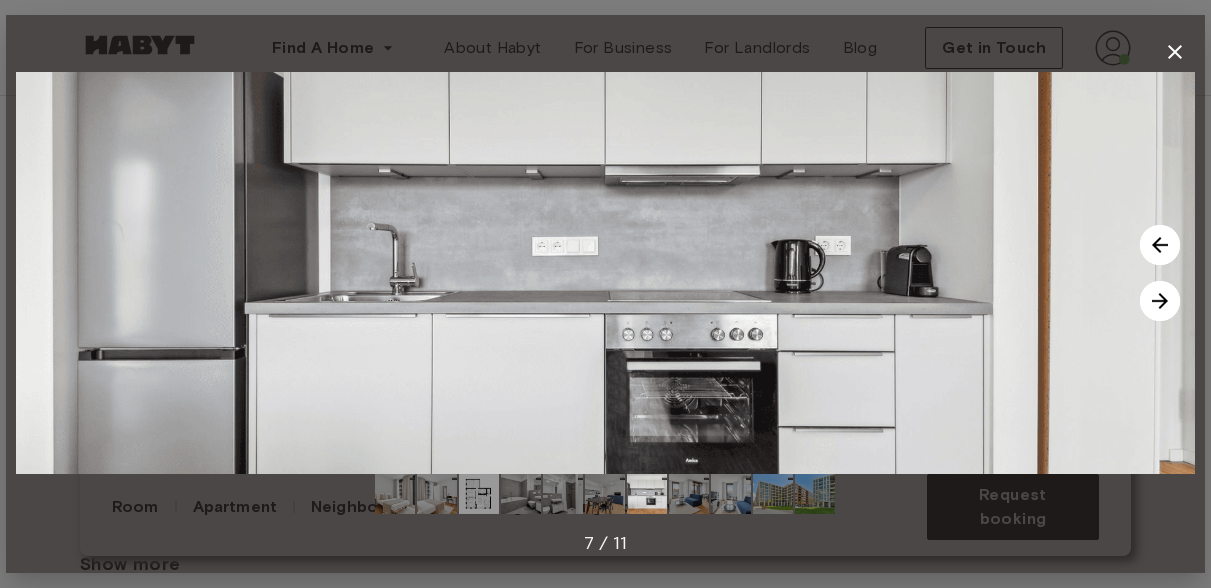 click at bounding box center (1160, 301) 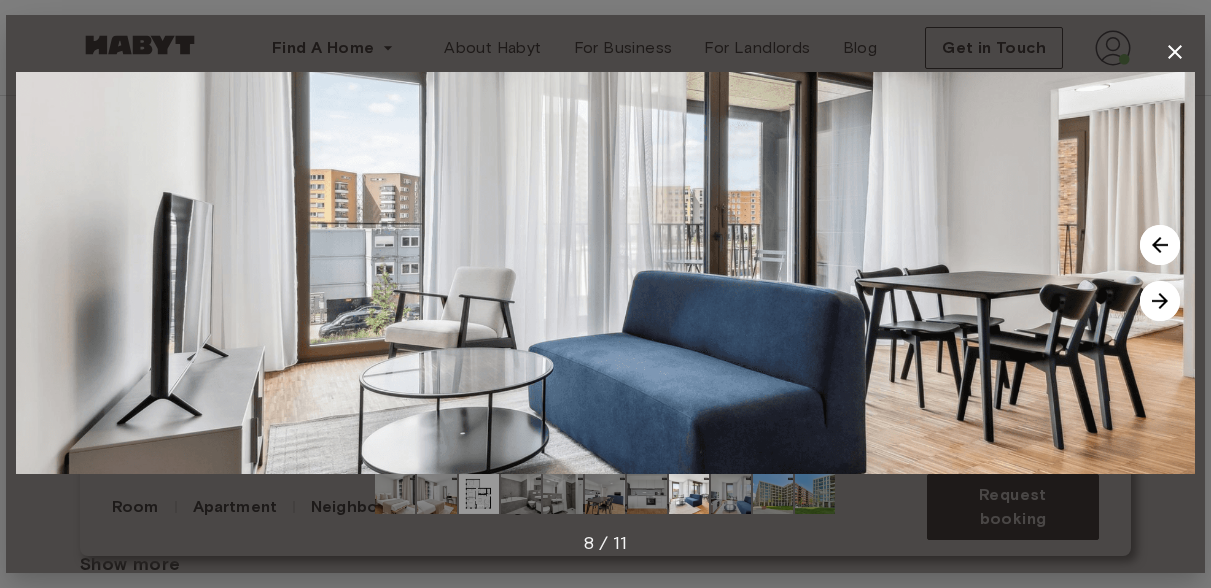 click at bounding box center (1160, 301) 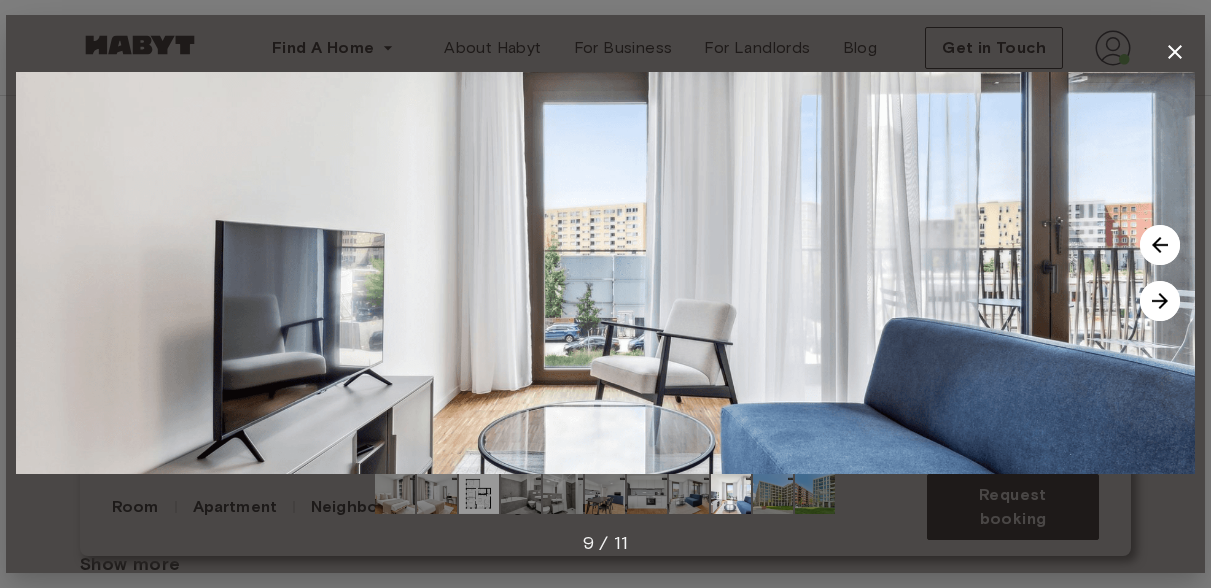click at bounding box center [1160, 301] 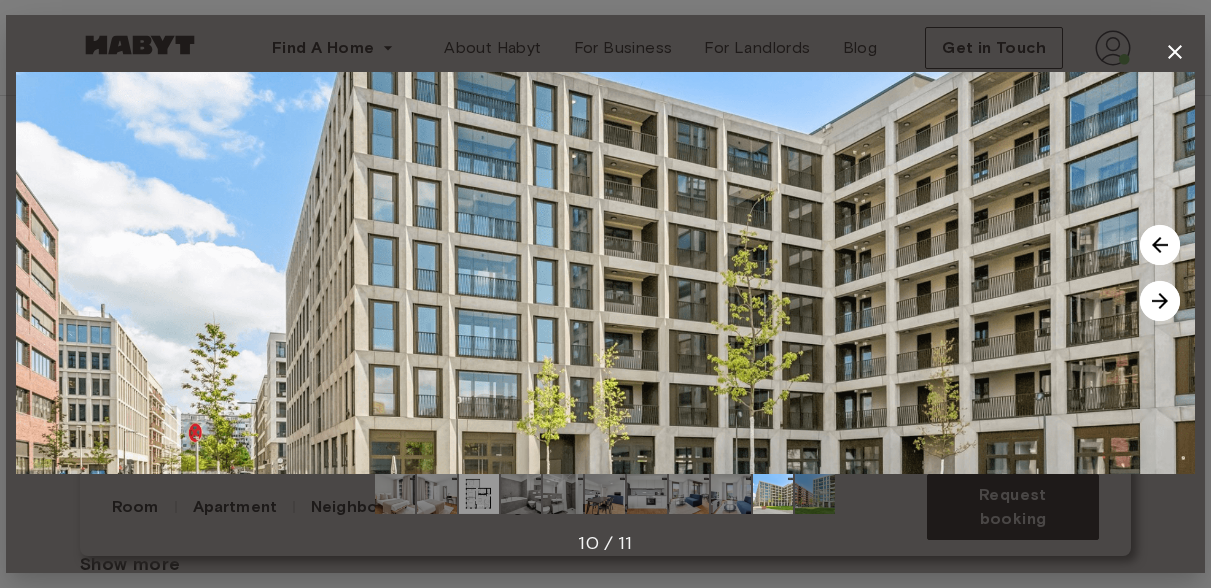 click at bounding box center [1160, 301] 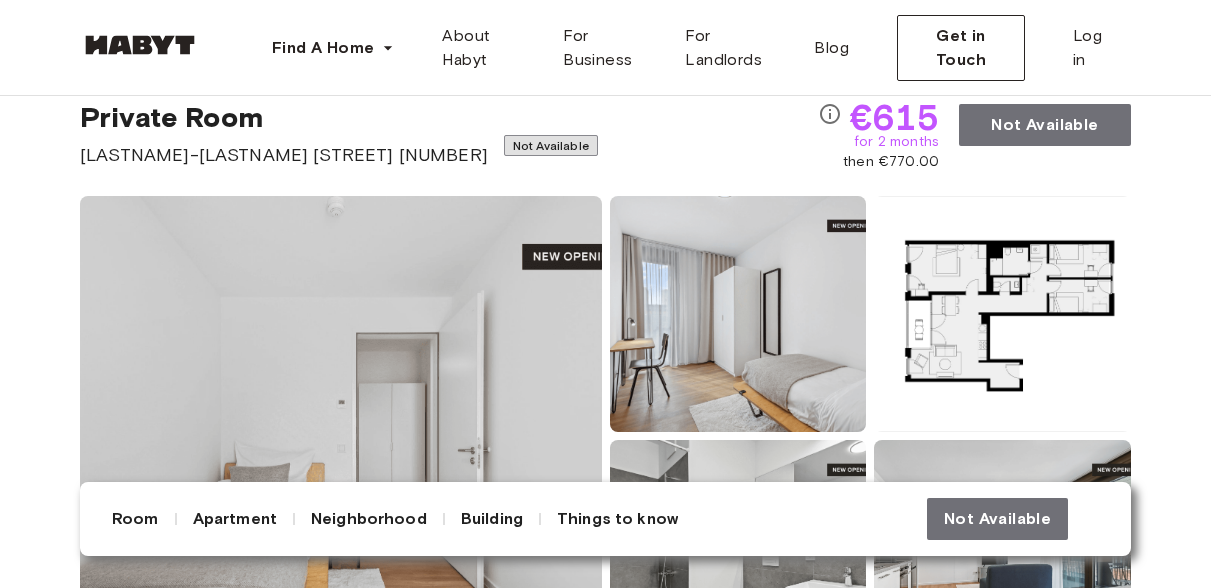 scroll, scrollTop: 74, scrollLeft: 0, axis: vertical 